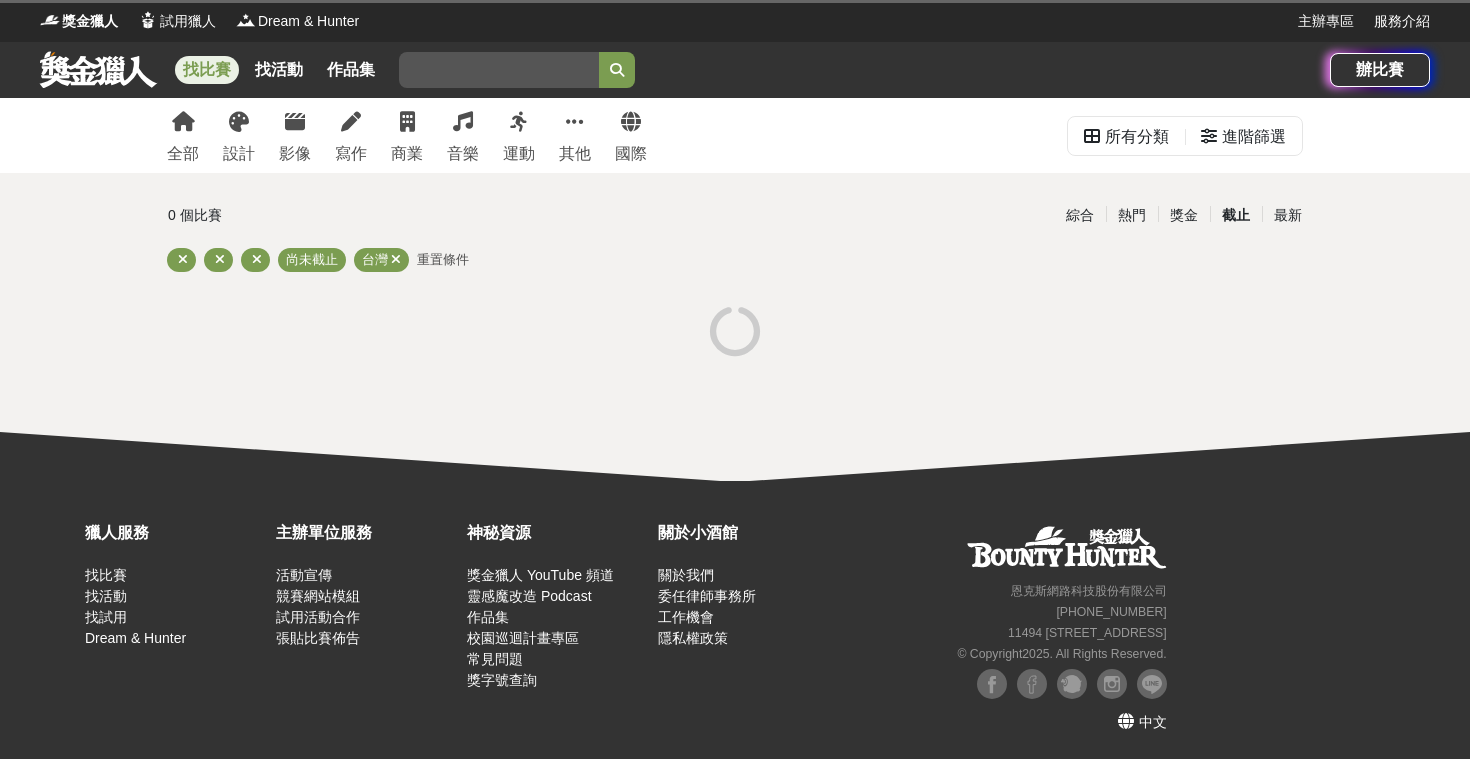 scroll, scrollTop: 0, scrollLeft: 0, axis: both 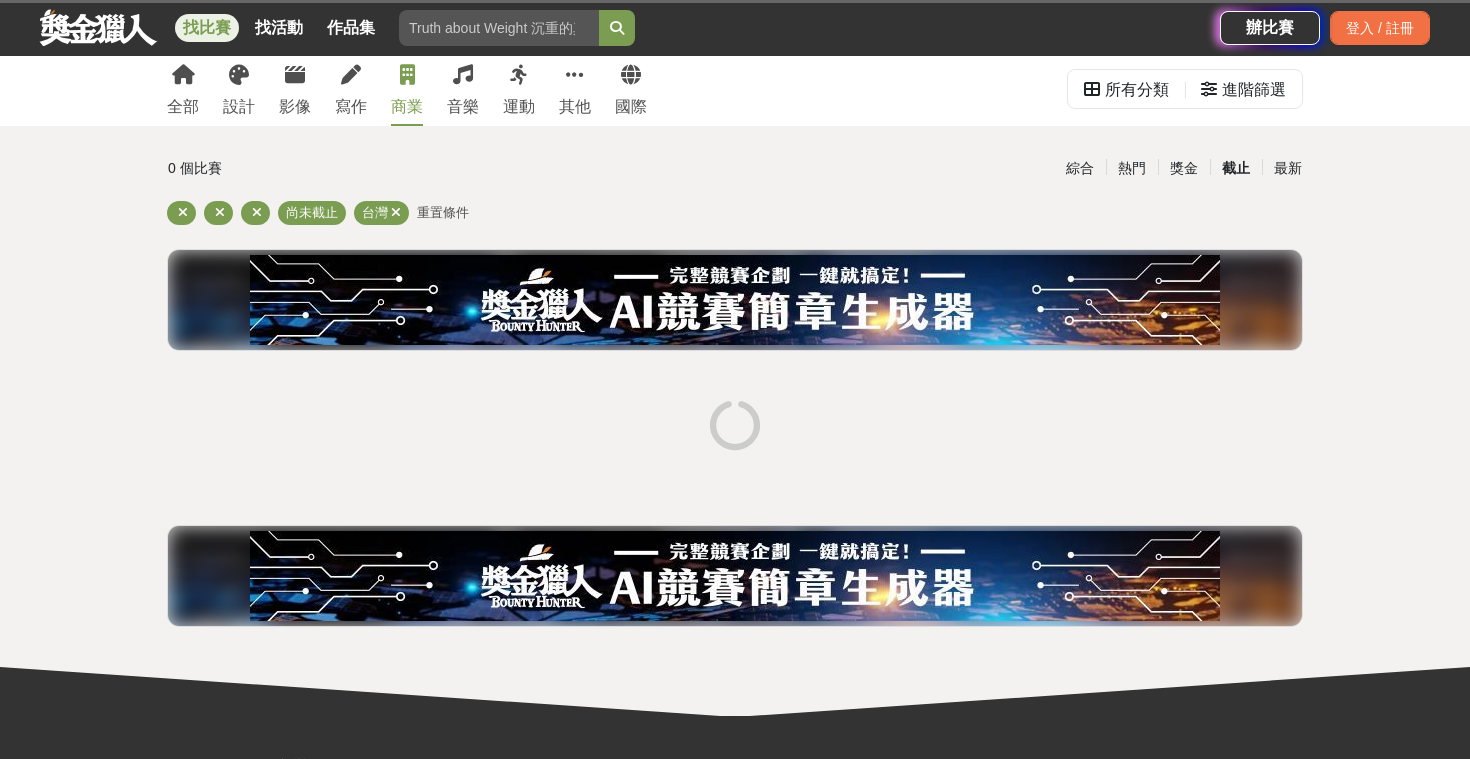 click on "商業" at bounding box center [407, 88] 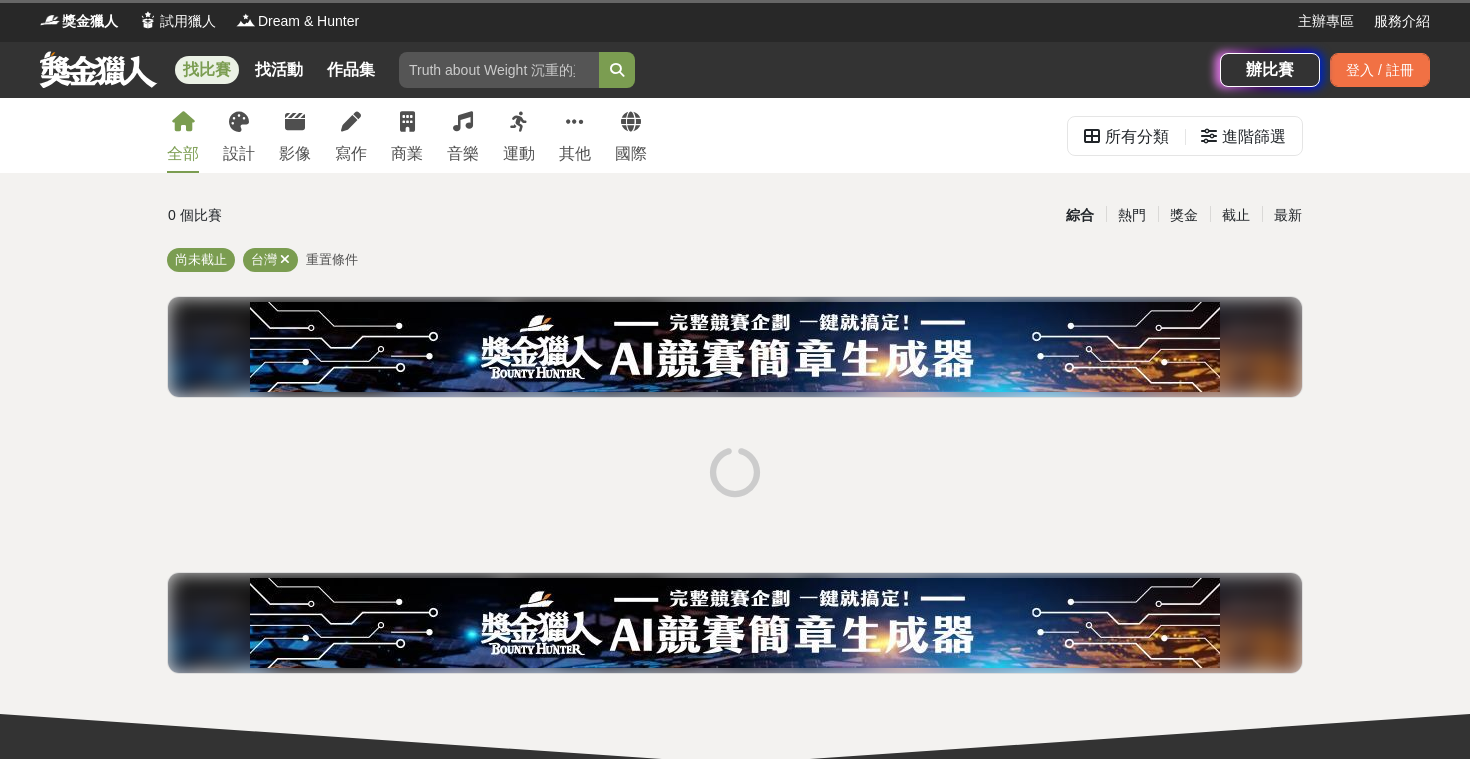 scroll, scrollTop: 0, scrollLeft: 0, axis: both 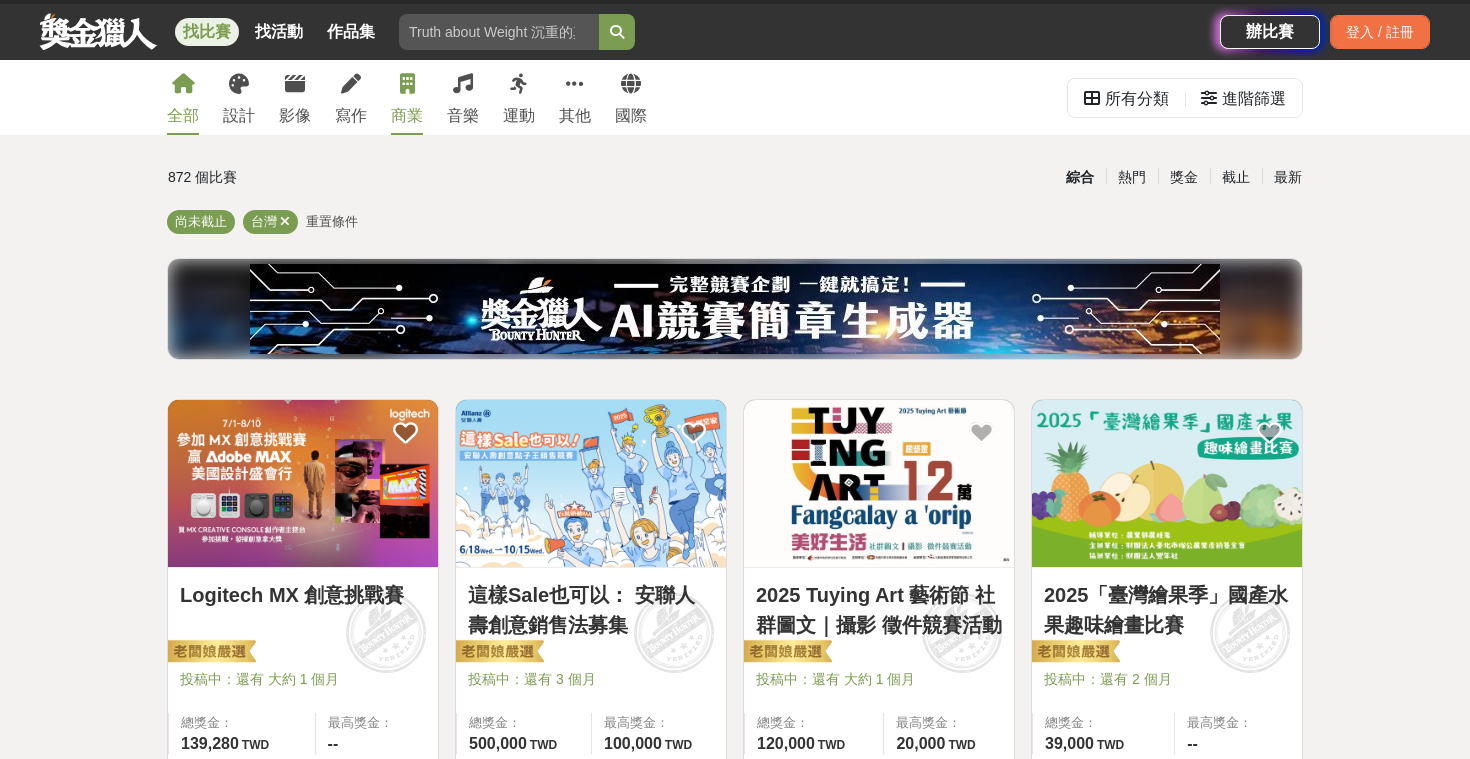 click on "商業" at bounding box center (407, 97) 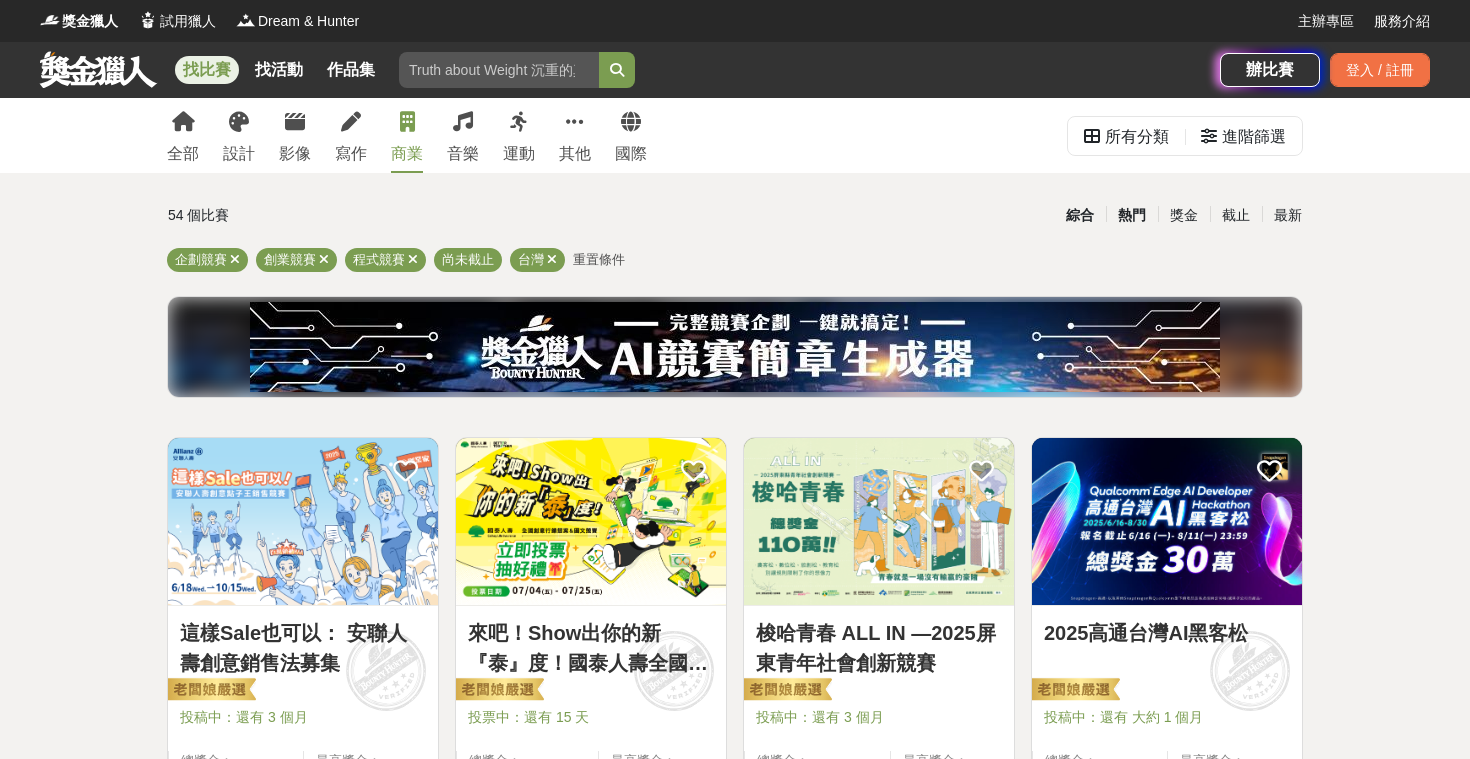 scroll, scrollTop: 0, scrollLeft: 0, axis: both 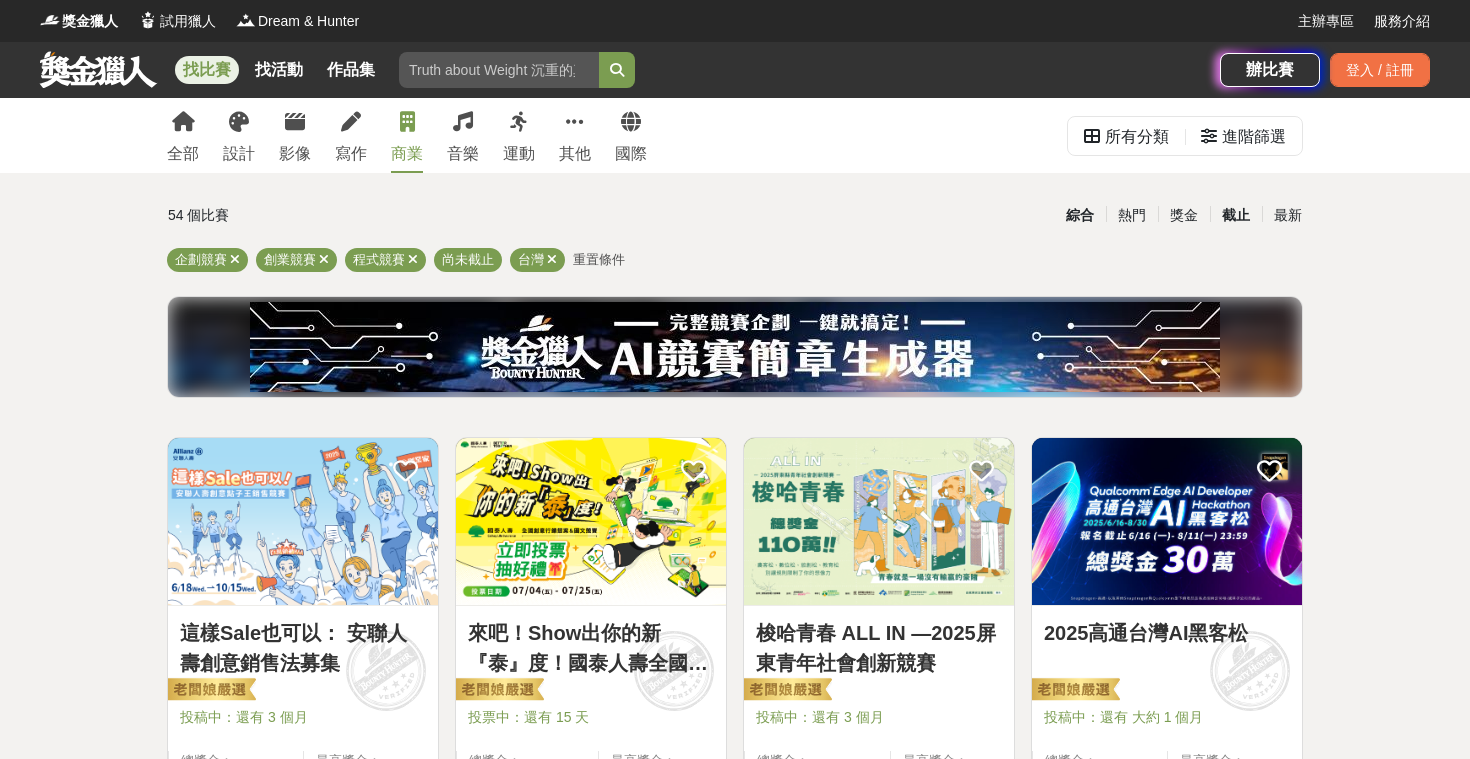 click on "截止" at bounding box center (1236, 215) 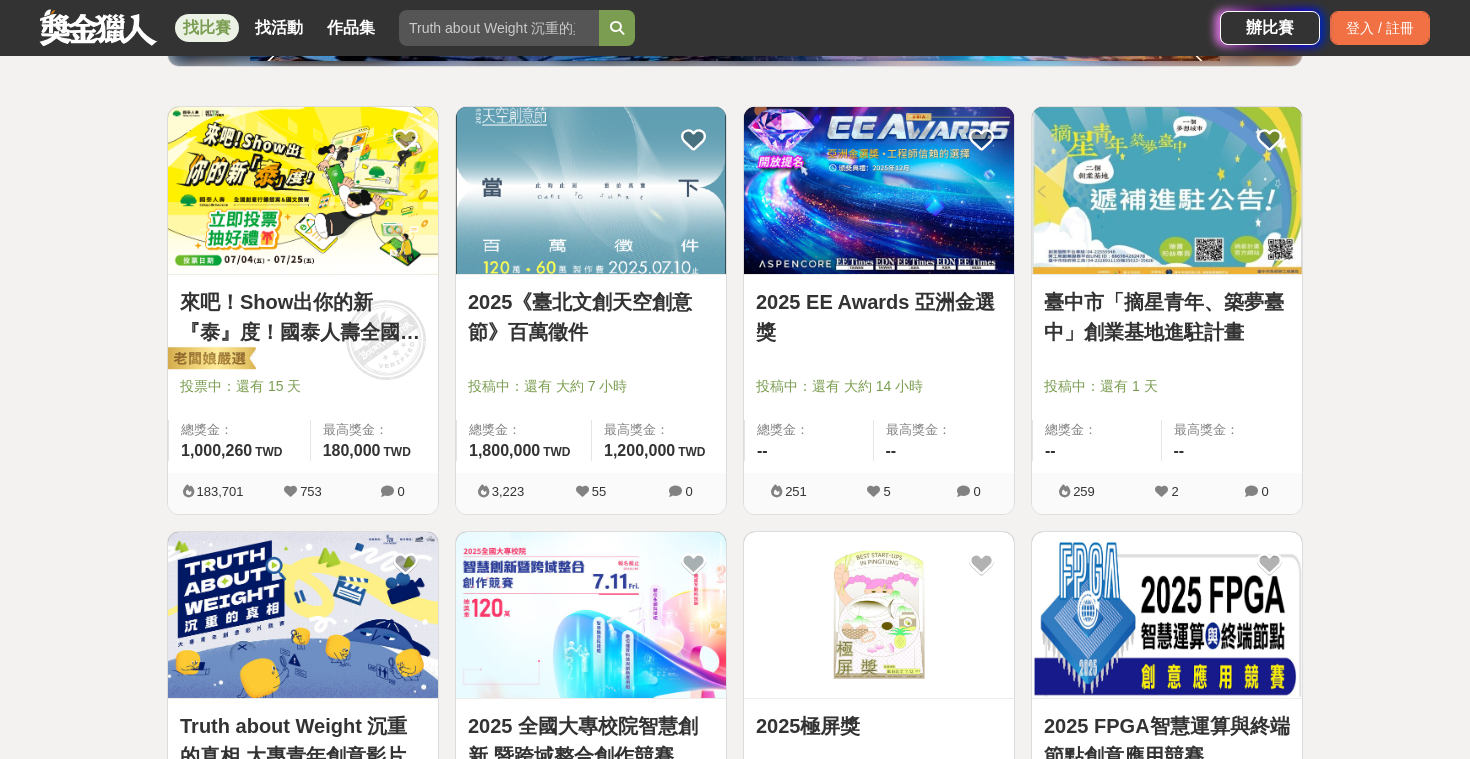scroll, scrollTop: 350, scrollLeft: 0, axis: vertical 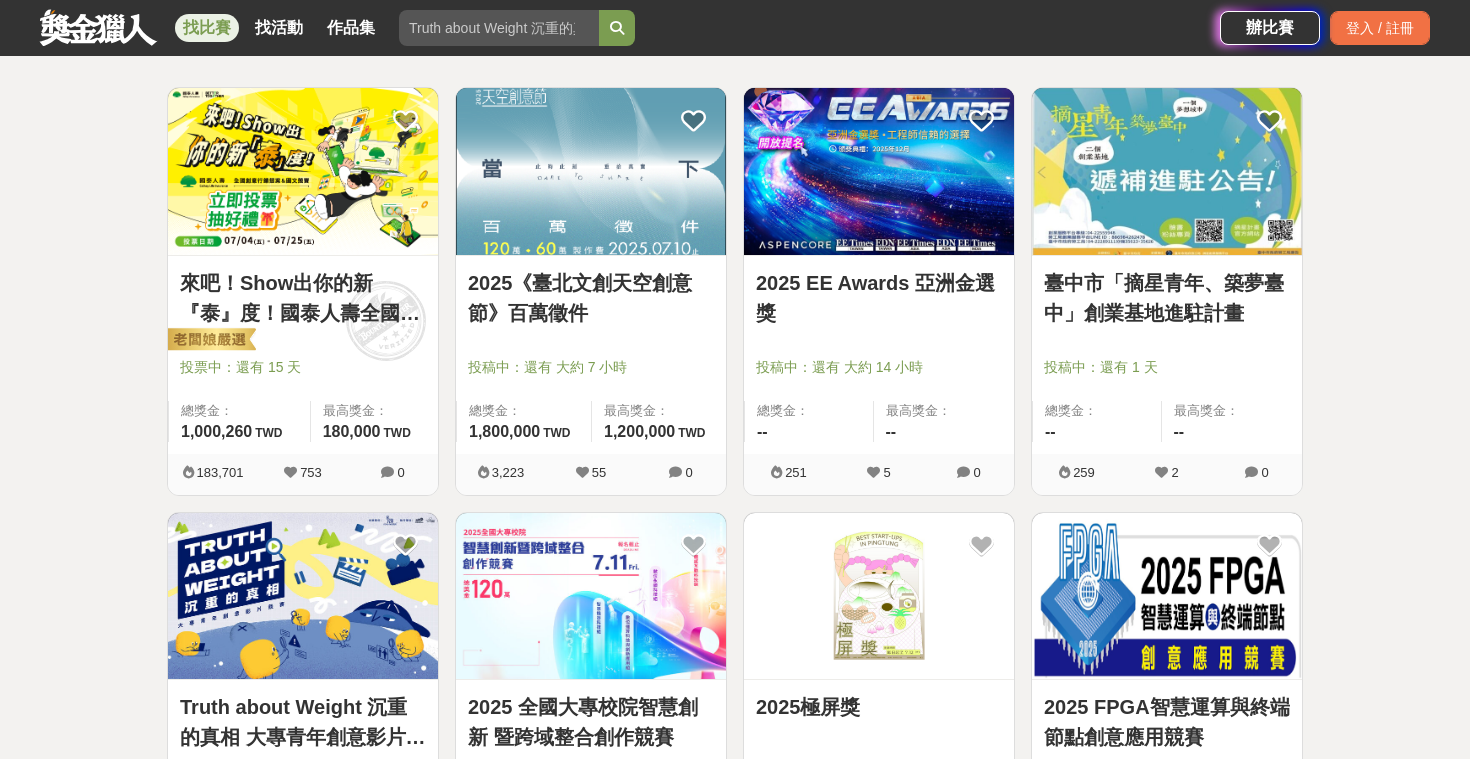 click on "全部 設計 影像 寫作 商業 音樂 運動 其他 國際 所有分類 進階篩選 54   個比賽 綜合 熱門 獎金 截止 最新 企劃競賽 創業競賽 程式競賽 尚未截止 台灣 重置條件 來吧！Show出你的新『泰』度！國泰人壽全國創意行銷提案&圖文競賽 投票中：還有 15 天 總獎金： 1,000,260 100 萬 TWD 最高獎金： 180,000 TWD 183,701 753 0 2025《臺北文創天空創意節》百萬徵件 投稿中：還有 大約 7 小時 總獎金： 1,800,000 180 萬 TWD 最高獎金： 1,200,000 TWD 3,223 55 0 2025 EE Awards 亞洲金選獎 投稿中：還有 大約 14 小時 總獎金： -- 最高獎金： -- 251 5 0 臺中市「摘星青年、築夢臺中」創業基地進駐計畫 投稿中：還有 1 天 總獎金： -- 最高獎金： -- 259 2 0 Truth about Weight 沉重的真相 大專青年創意影片競賽 投稿中：還有 1 天 總獎金： 230,000 230,000 TWD 最高獎金： 100,000 TWD 19,286 62 4 投稿中：還有 1 天 總獎金： 1,200,000 31" at bounding box center [735, 1334] 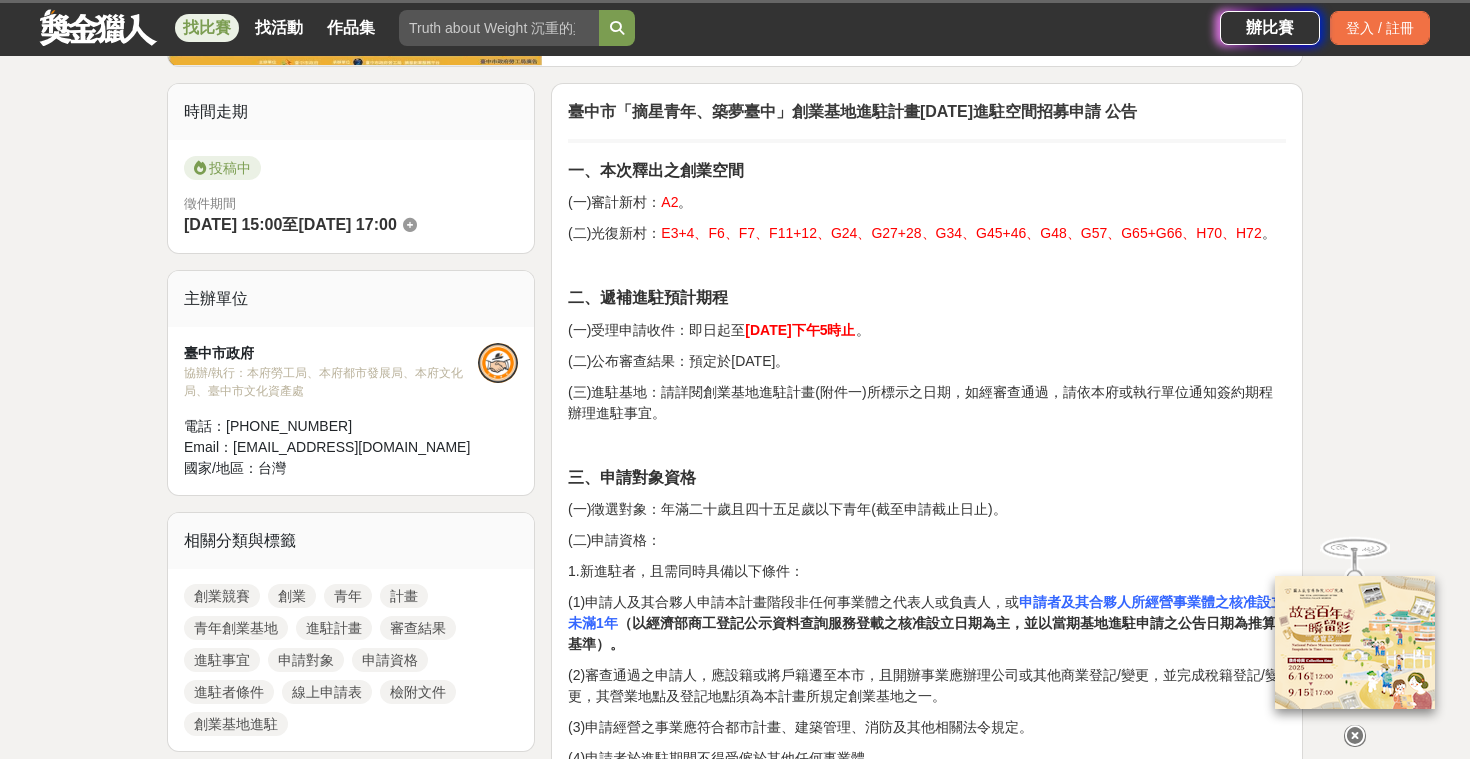 scroll, scrollTop: 299, scrollLeft: 0, axis: vertical 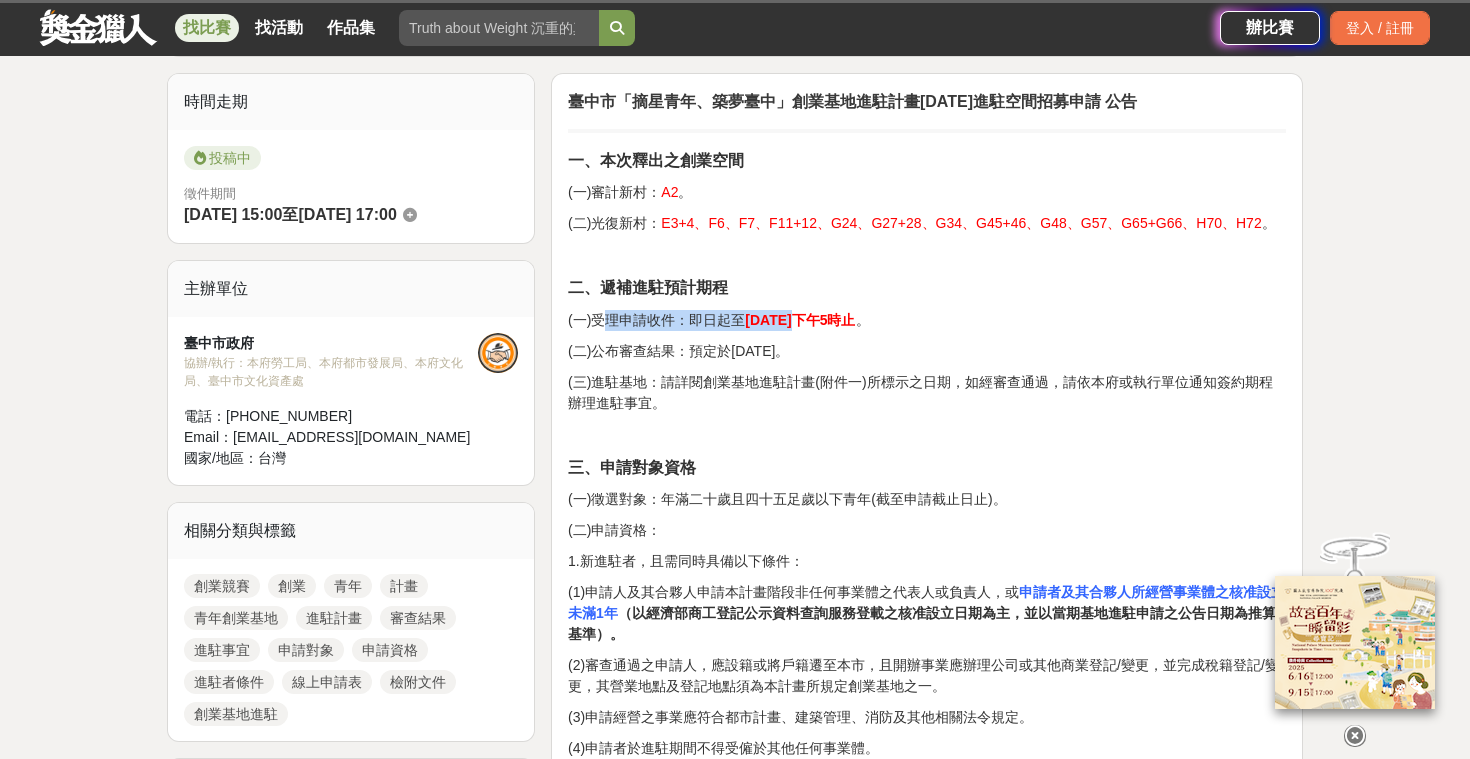 drag, startPoint x: 601, startPoint y: 317, endPoint x: 808, endPoint y: 320, distance: 207.02174 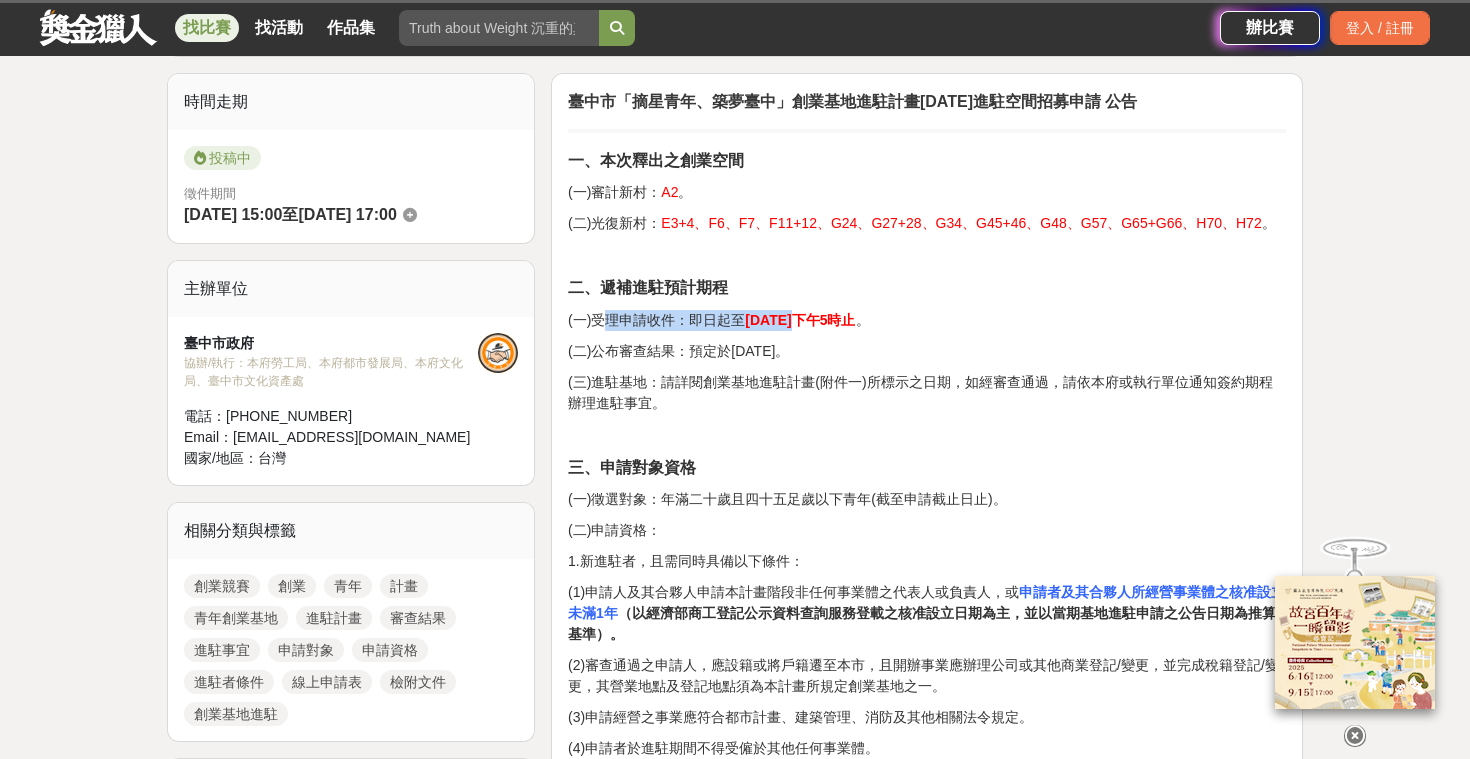 click on "(一)受理申請收件：即日起至 114年7月11日下午5時止 。" at bounding box center (927, 320) 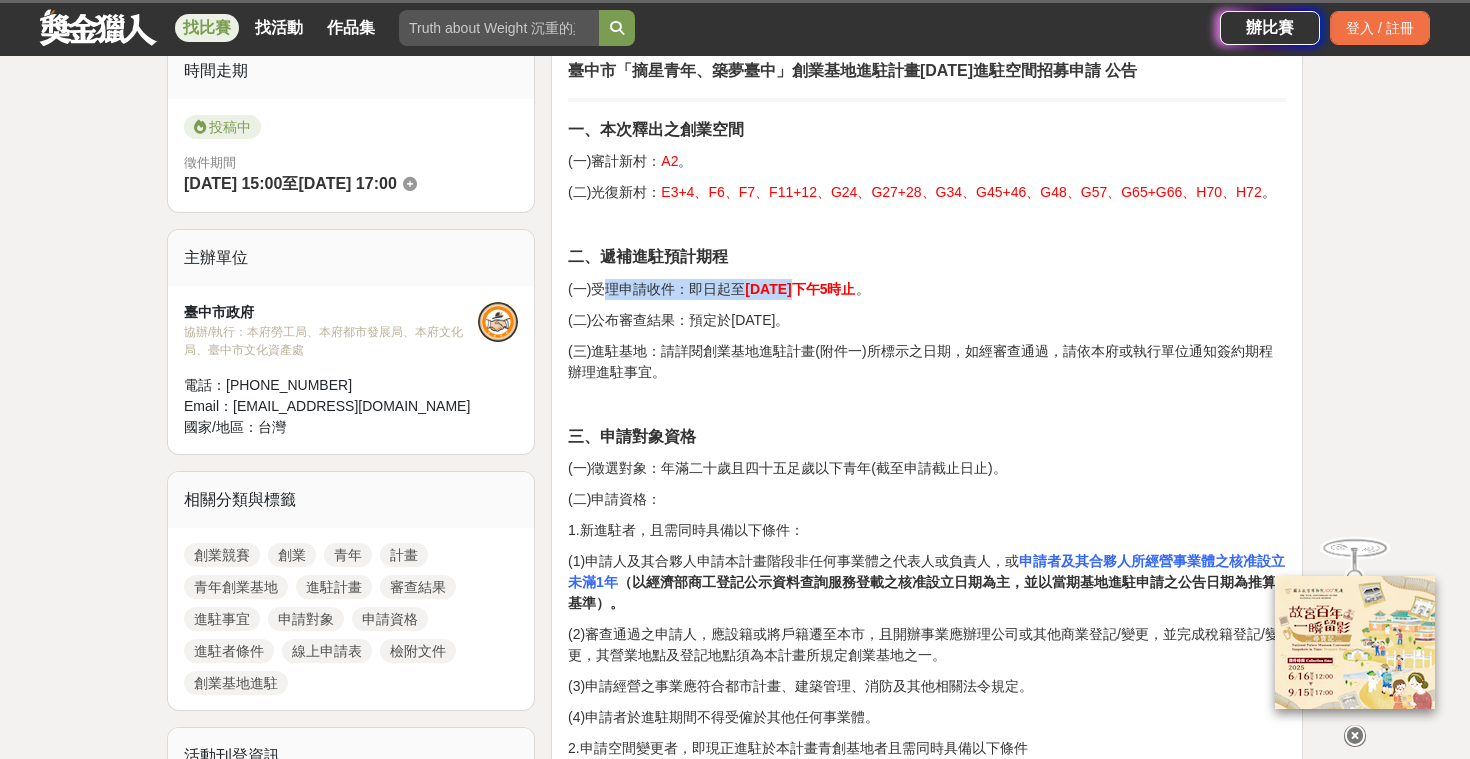 scroll, scrollTop: 270, scrollLeft: 0, axis: vertical 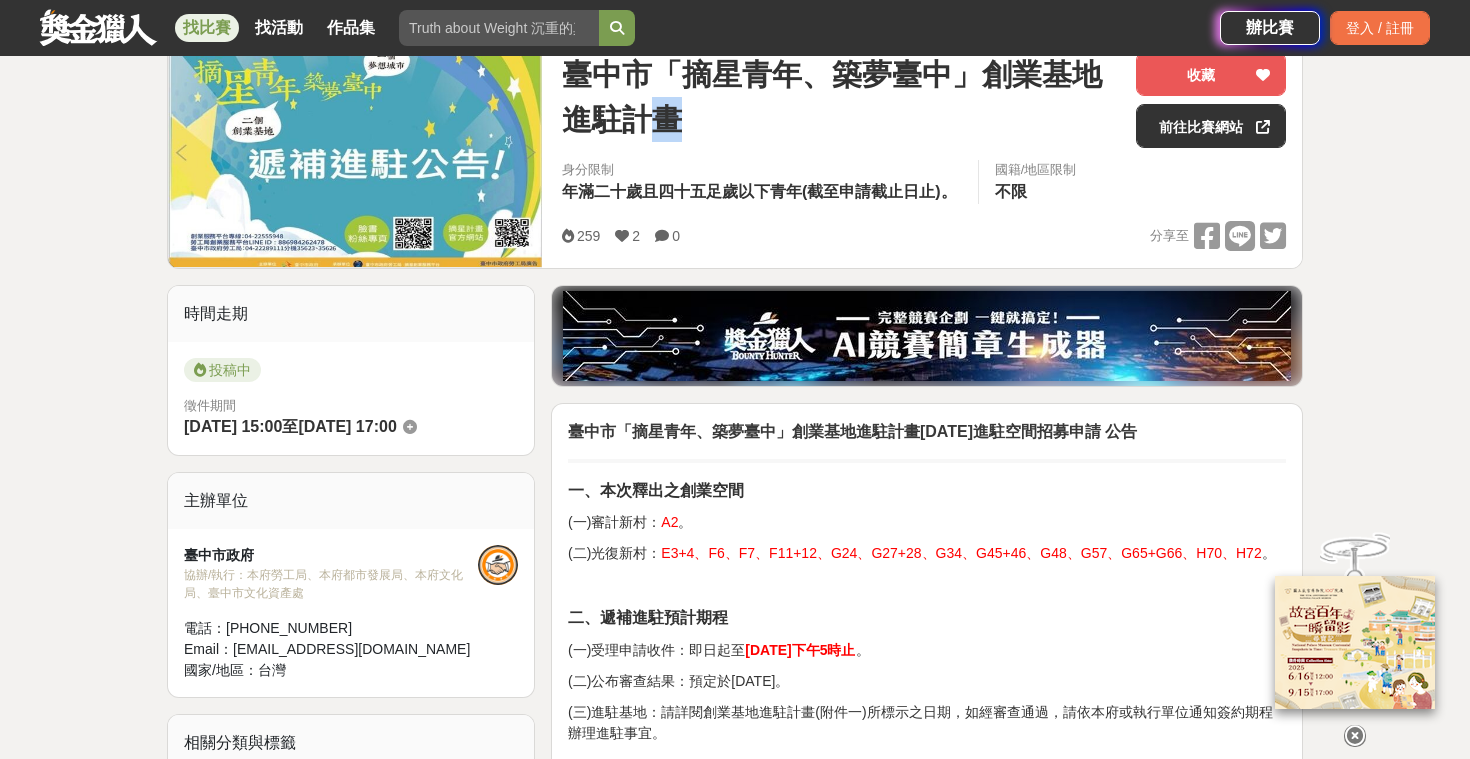 drag, startPoint x: 648, startPoint y: 128, endPoint x: 736, endPoint y: 130, distance: 88.02273 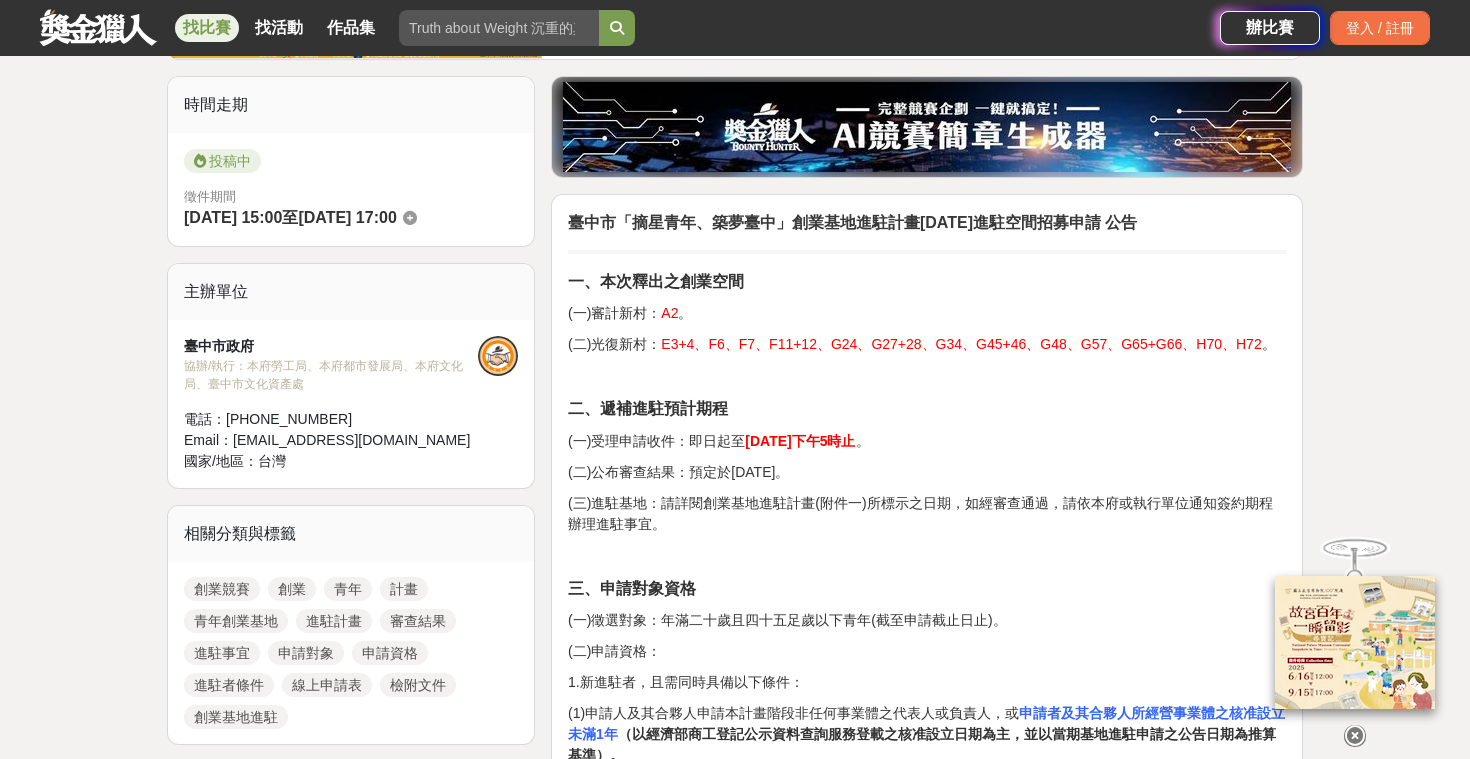 scroll, scrollTop: 492, scrollLeft: 0, axis: vertical 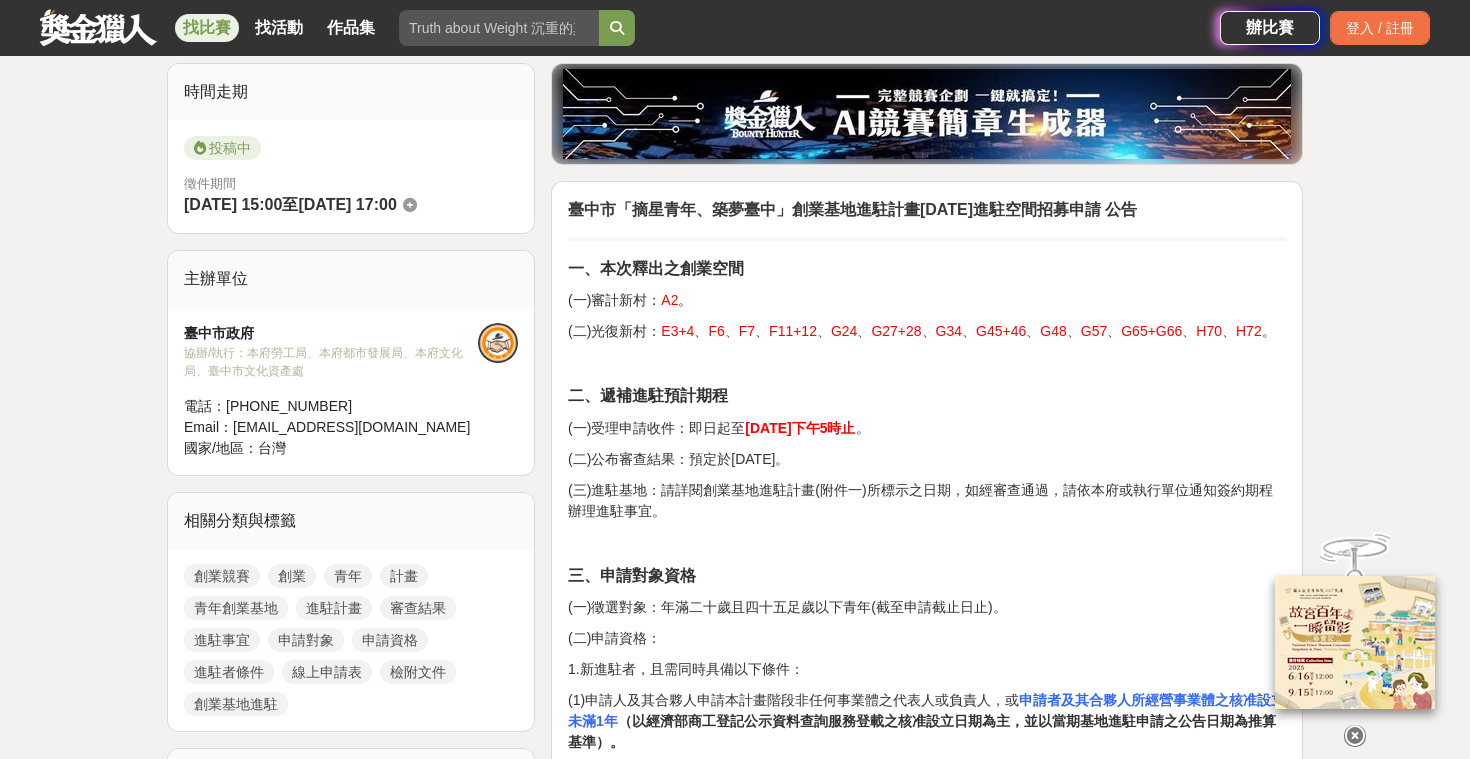 drag, startPoint x: 654, startPoint y: 192, endPoint x: 1082, endPoint y: 192, distance: 428 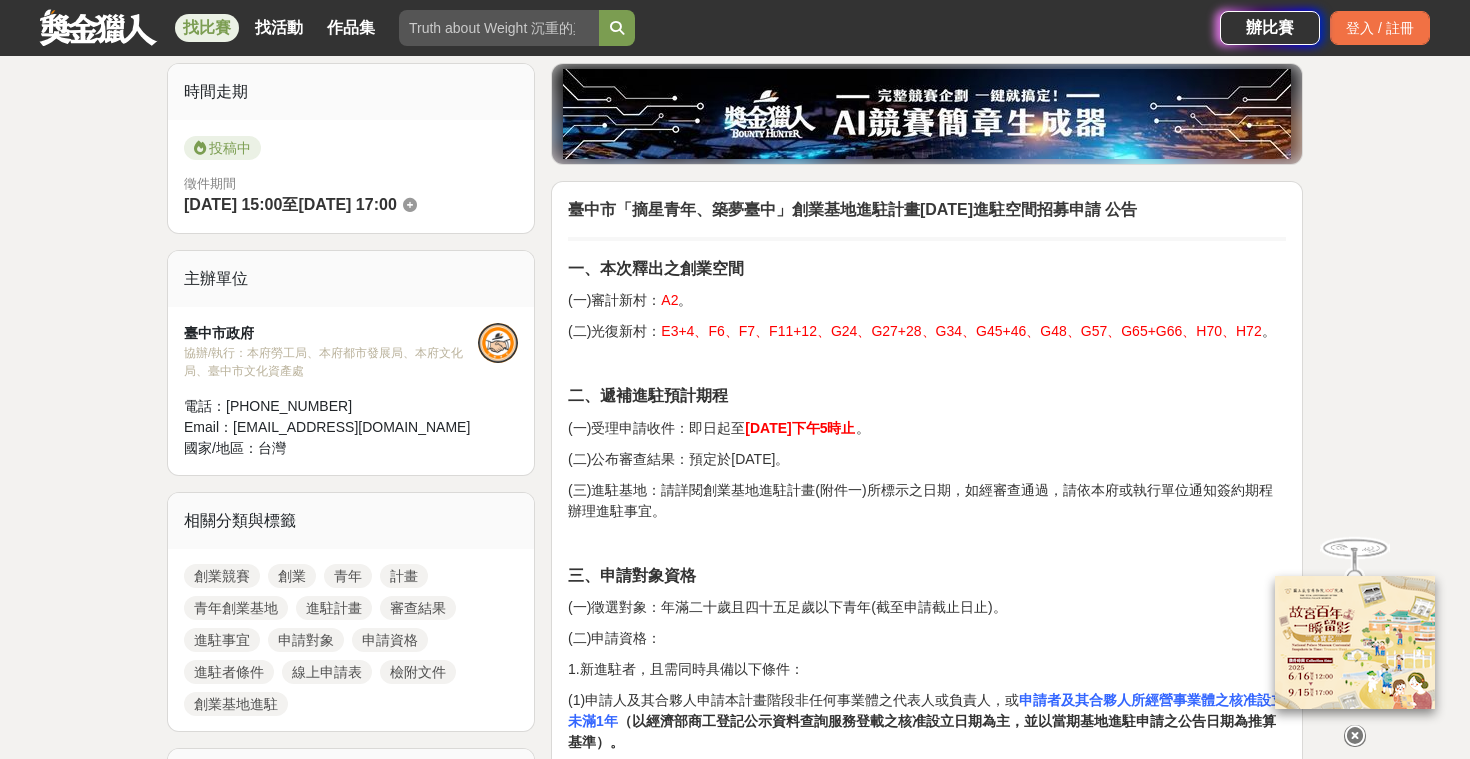 click on "臺中市「摘星青年、築夢臺中」創業基地進駐計畫114年6月進駐空間招募申請 公告 一、本次釋出之創業空間 (一)審計新村： A2 。 (二)光復新村： E3+4、F6、F7、F11+12、G24、G27+28、G34、G45+46、G48、G57、G65+G66、H70、H72 。   二、遞補進駐預計期程 (一)受理申請收件：即日起至 114年7月11日下午5時止 。 (二)公布審查結果：預定於114年8月。 (三)進駐基地：請詳閱創業基地進駐計畫(附件一)所標示之日期，如經審查通過，請依本府或執行單位通知簽約期程辦理進駐事宜。   三、申請對象資格 (一)徵選對象：年滿二十歲且四十五足歲以下青年(截至申請截止日止)。 (二)申請資格： 1.新進駐者，且需同時具備以下條件： (1)申請人及其合夥人申請本計畫階段非任何事業體之代表人或負責人，或 申請者及其合夥人所經營事業體之核准設立未滿1年 (1)營運發展必須擴展空間者。   寄至" at bounding box center (927, 3192) 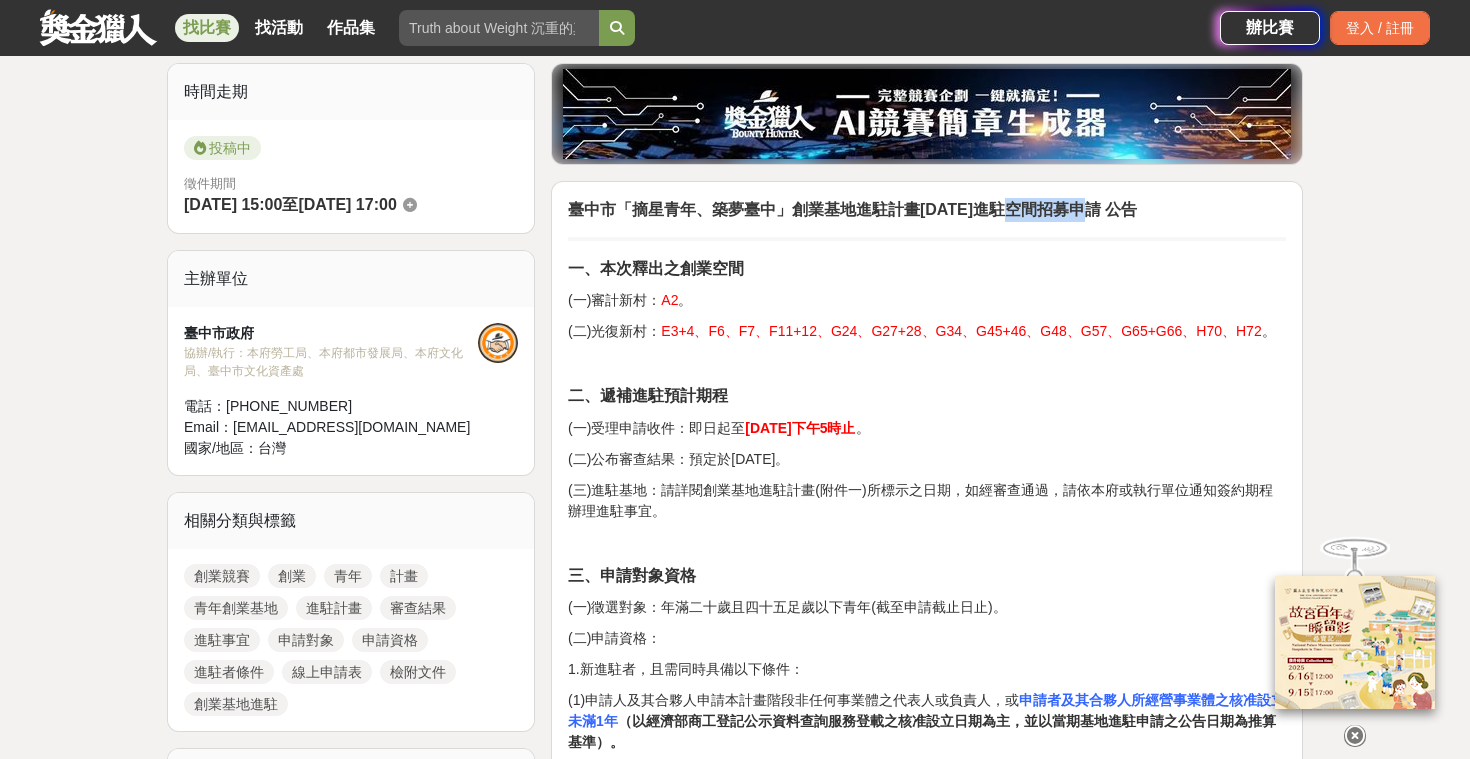 drag, startPoint x: 1027, startPoint y: 210, endPoint x: 1097, endPoint y: 210, distance: 70 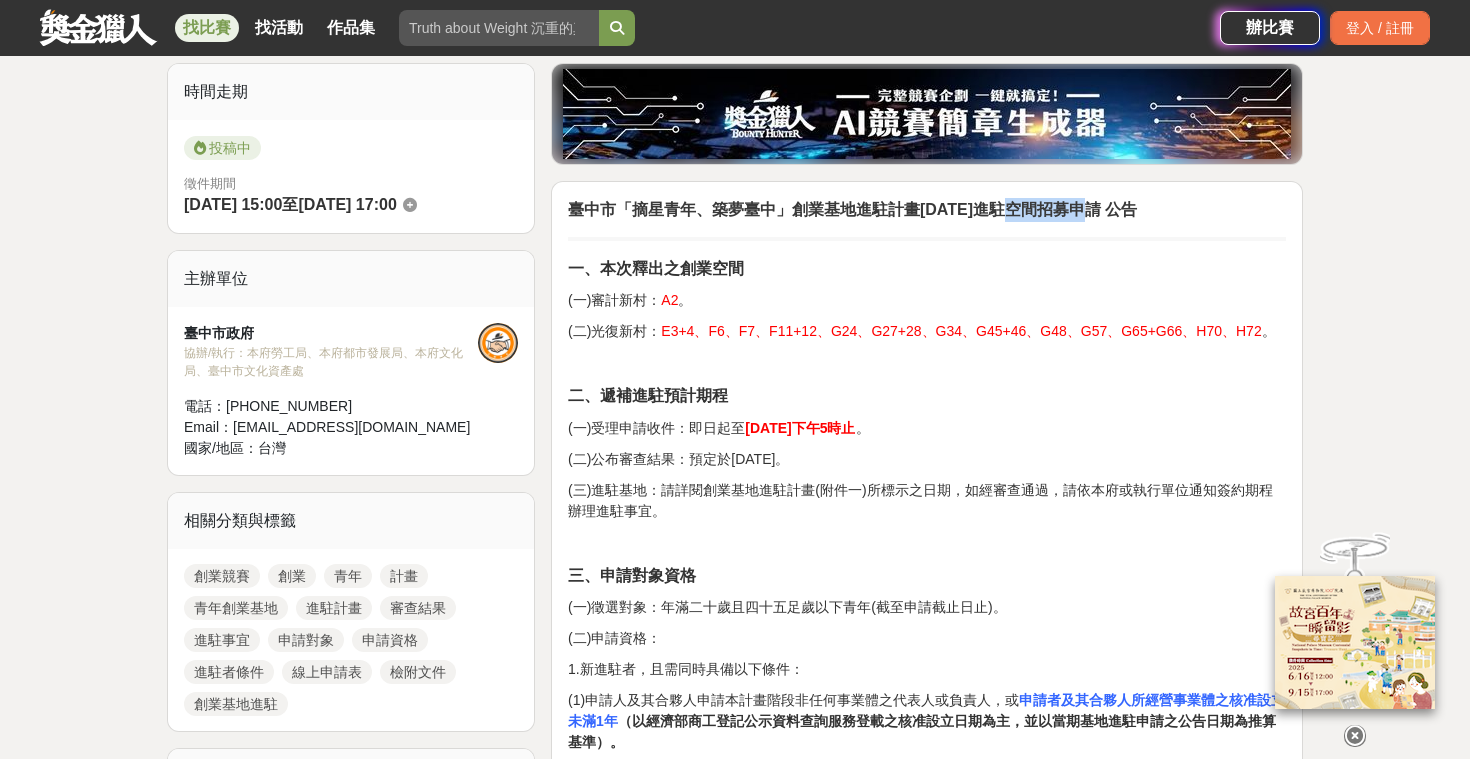 click on "臺中市「摘星青年、築夢臺中」創業基地進駐計畫114年6月進駐空間招募申請 公告" at bounding box center (852, 209) 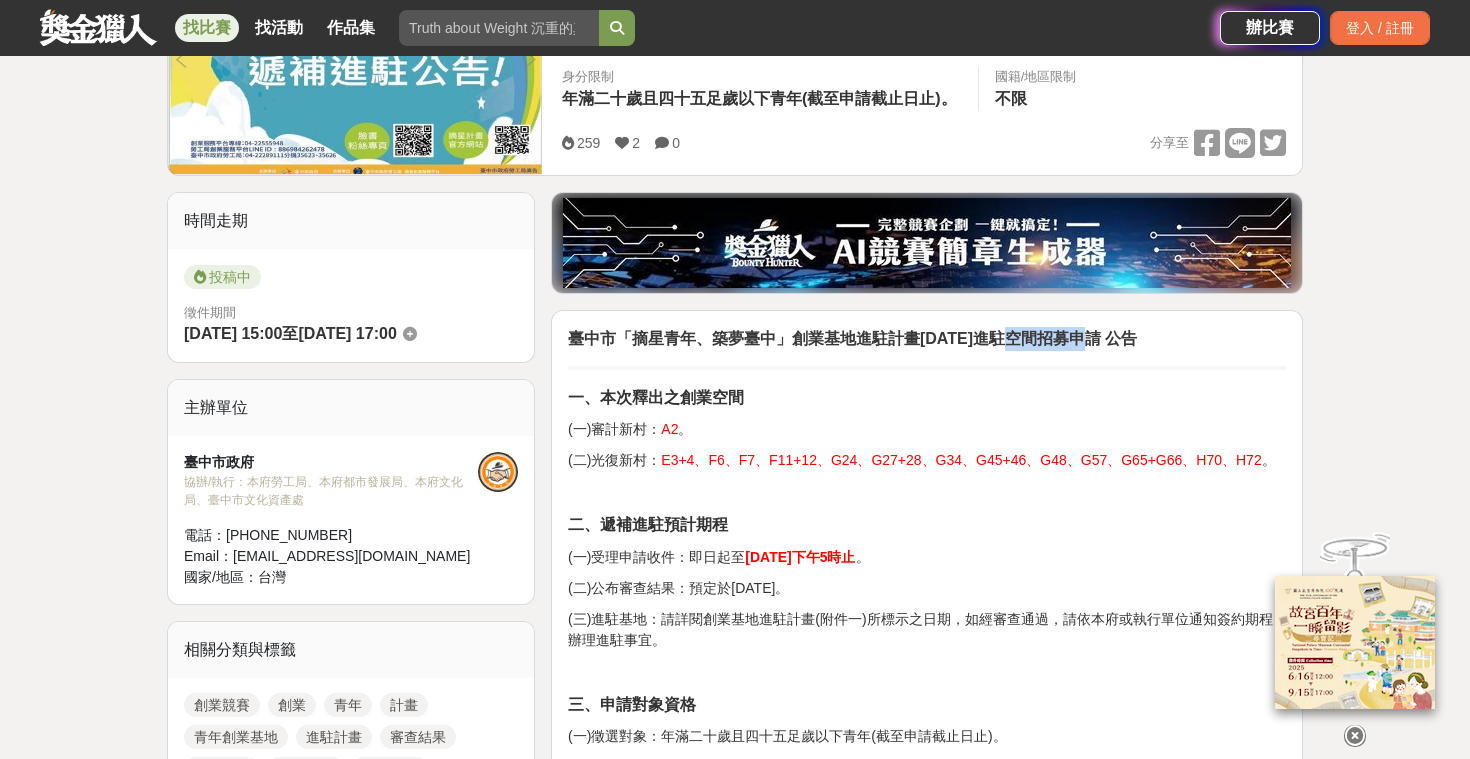 scroll, scrollTop: 598, scrollLeft: 0, axis: vertical 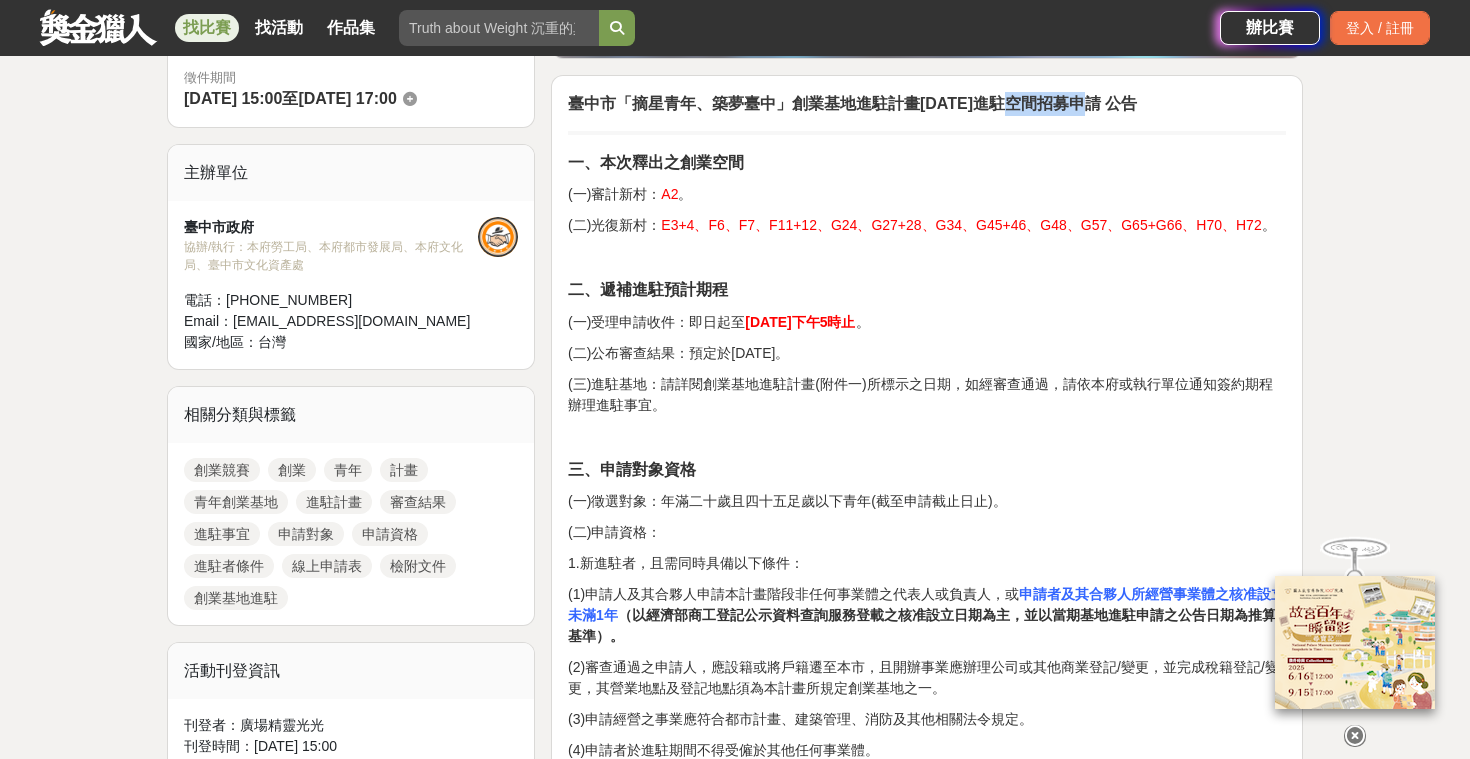 click on "臺中市「摘星青年、築夢臺中」創業基地進駐計畫114年6月進駐空間招募申請 公告 一、本次釋出之創業空間 (一)審計新村： A2 。 (二)光復新村： E3+4、F6、F7、F11+12、G24、G27+28、G34、G45+46、G48、G57、G65+G66、H70、H72 。   二、遞補進駐預計期程 (一)受理申請收件：即日起至 114年7月11日下午5時止 。 (二)公布審查結果：預定於114年8月。 (三)進駐基地：請詳閱創業基地進駐計畫(附件一)所標示之日期，如經審查通過，請依本府或執行單位通知簽約期程辦理進駐事宜。   三、申請對象資格 (一)徵選對象：年滿二十歲且四十五足歲以下青年(截至申請截止日止)。 (二)申請資格： 1.新進駐者，且需同時具備以下條件： (1)申請人及其合夥人申請本計畫階段非任何事業體之代表人或負責人，或 申請者及其合夥人所經營事業體之核准設立未滿1年 (1)營運發展必須擴展空間者。   寄至" at bounding box center [927, 3081] 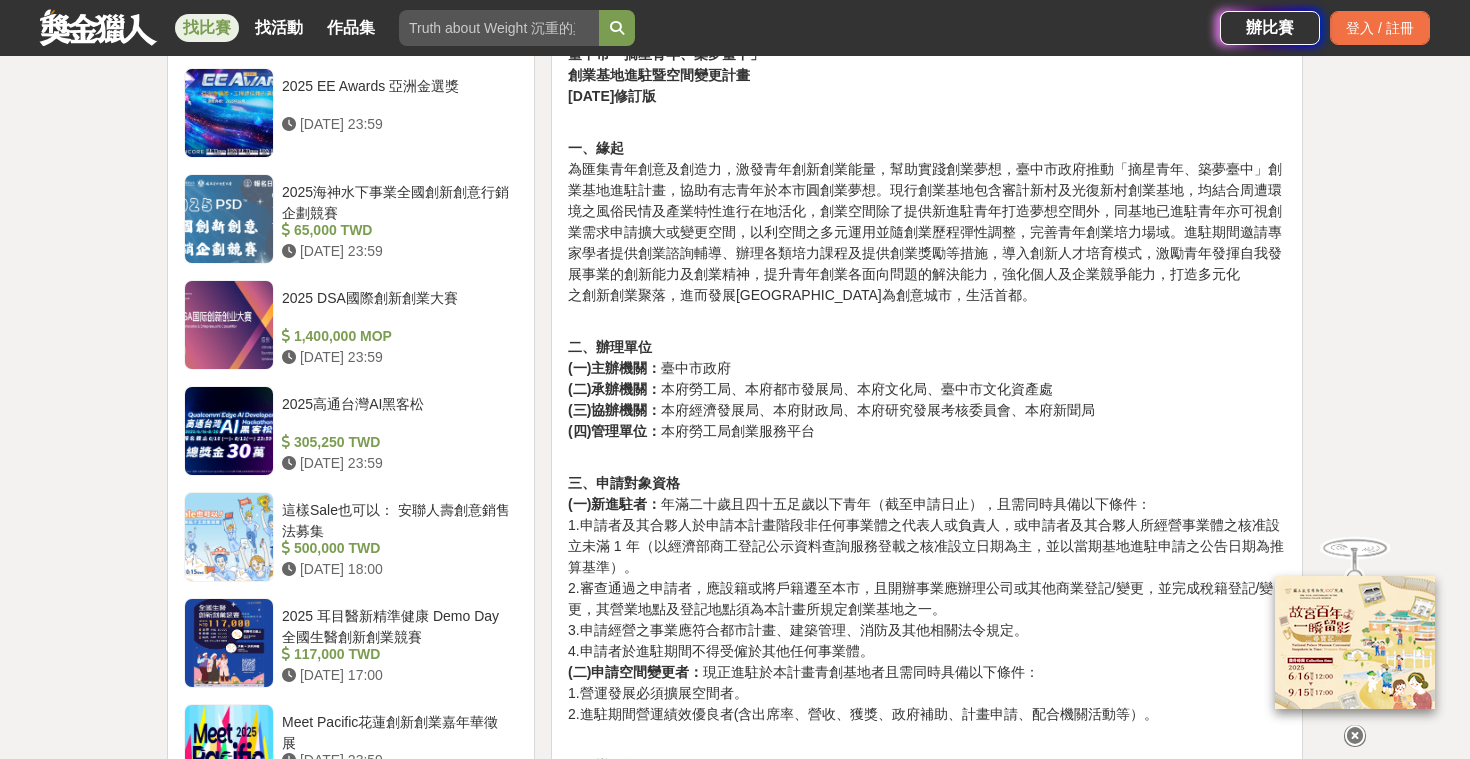 scroll, scrollTop: 1988, scrollLeft: 0, axis: vertical 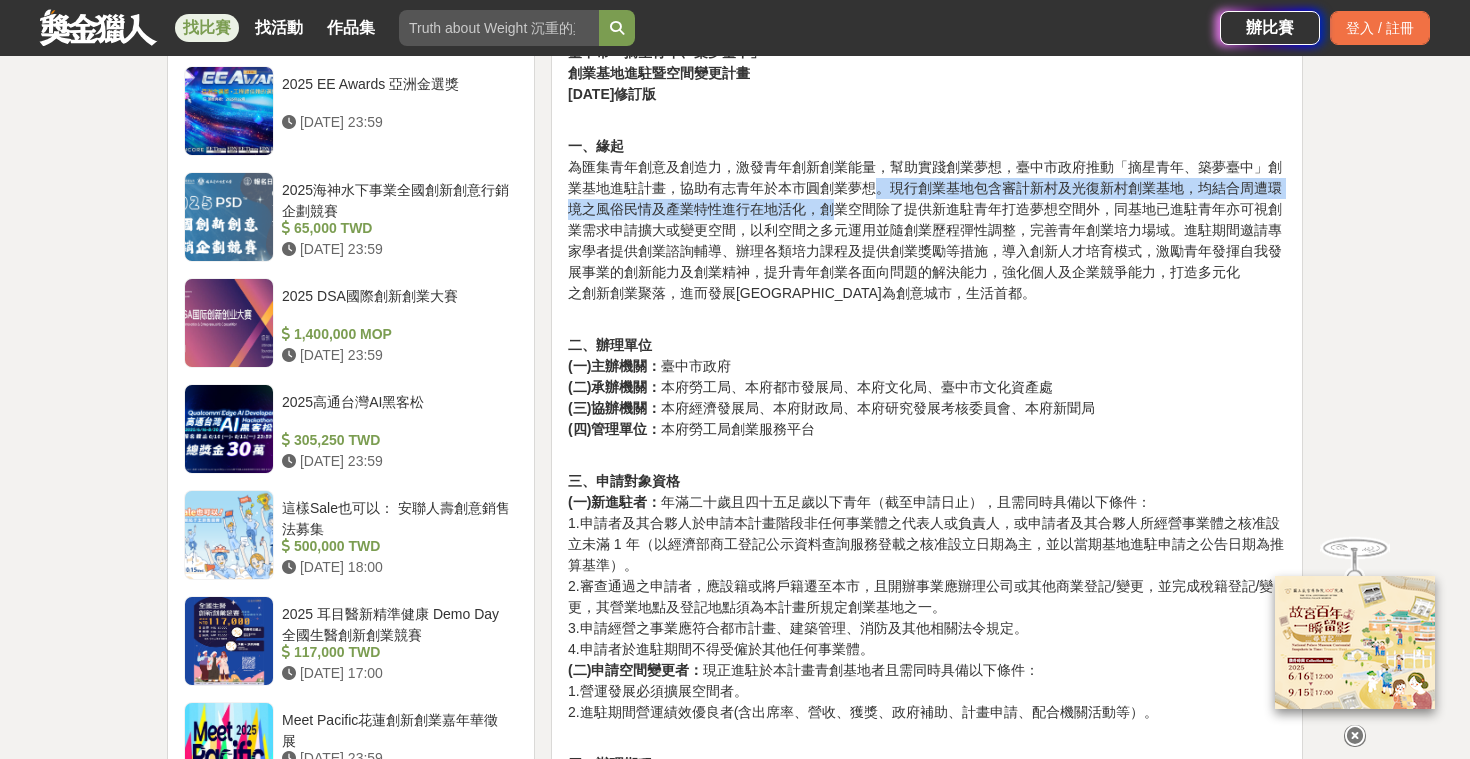 drag, startPoint x: 870, startPoint y: 193, endPoint x: 829, endPoint y: 211, distance: 44.777225 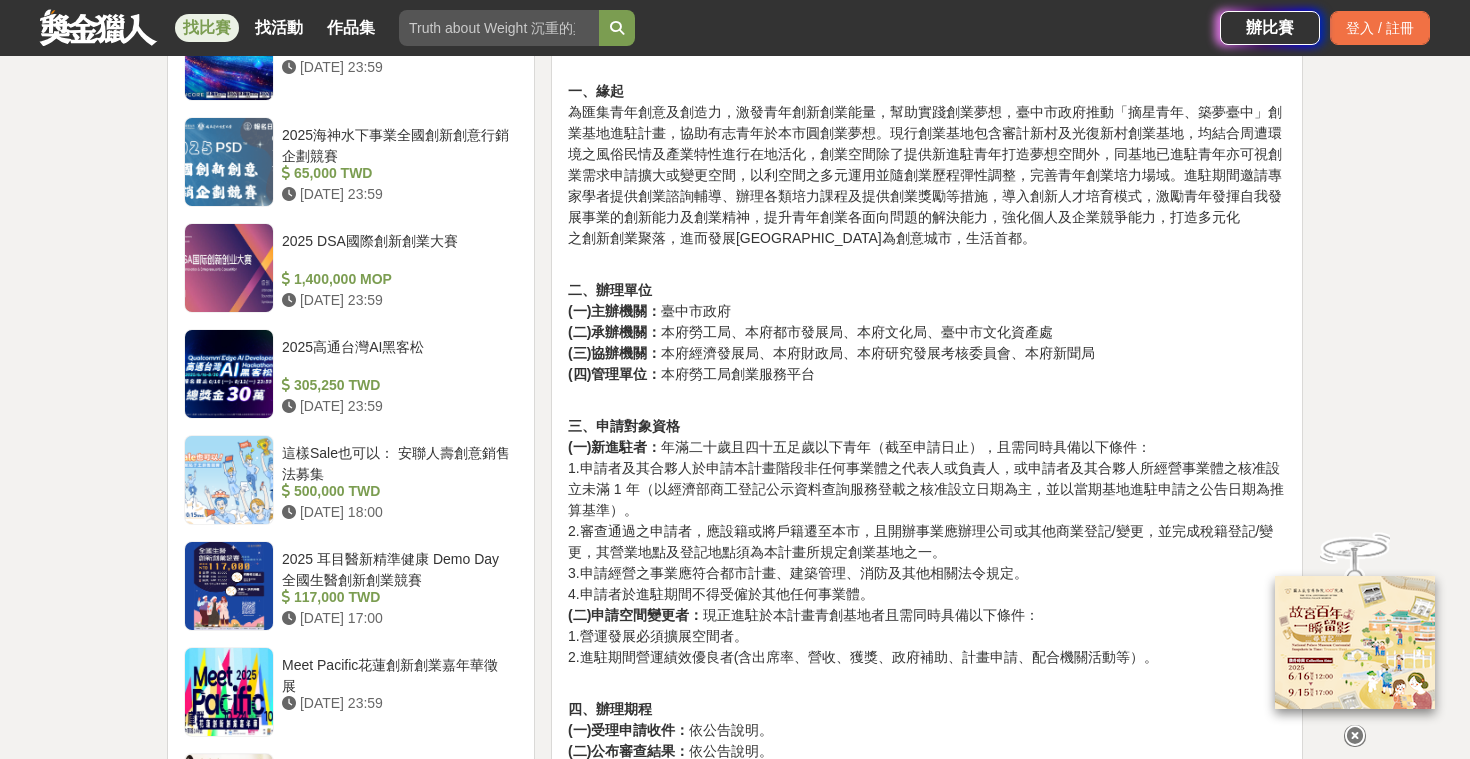 scroll, scrollTop: 2319, scrollLeft: 0, axis: vertical 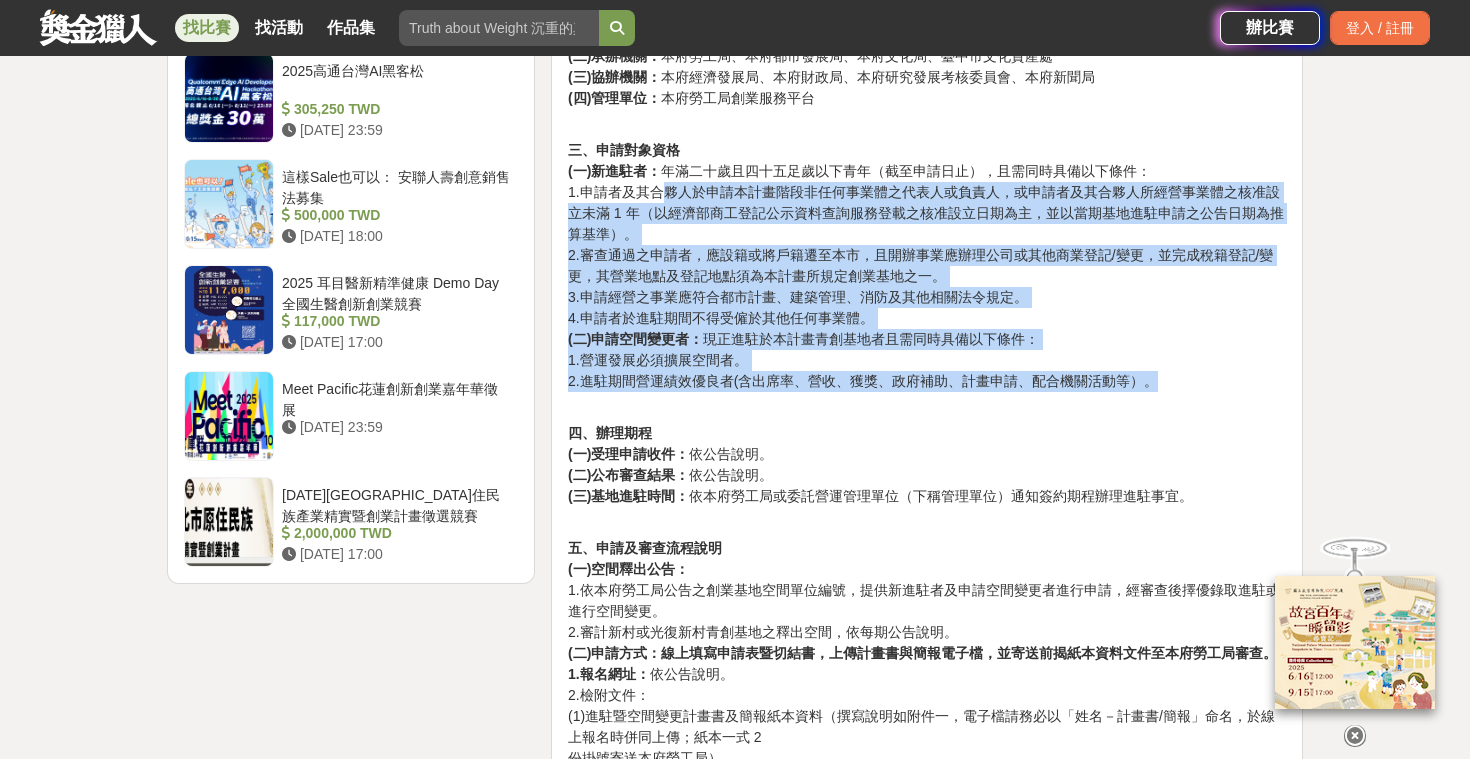 drag, startPoint x: 662, startPoint y: 177, endPoint x: 1014, endPoint y: 385, distance: 408.86185 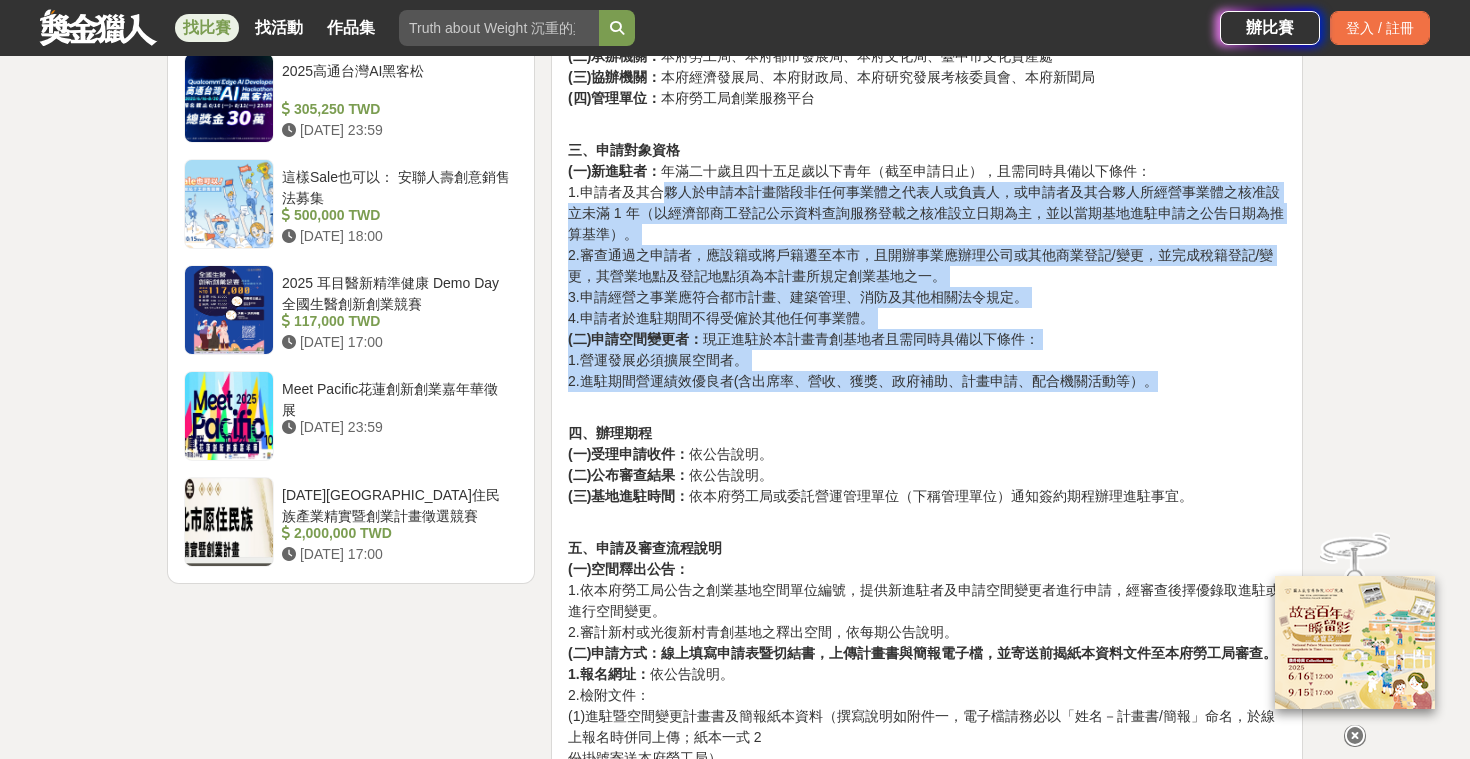click on "三、申請對象資格 (一)新進駐者： 年滿二十歲且四十五足歲以下青年（截至申請日止），且需同時具備以下條件： 1.申請者及其合夥人於申請本計畫階段非任何事業體之代表人或負責人，或申請者及其合夥人所經營事業體之核准設立未滿 1 年（以經濟部商工登記公示資料查詢服務登載之核准設立日期為主，並以當期基地進駐申請之公告日期為推算基準）。 2.審查通過之申請者，應設籍或將戶籍遷至本市，且開辦事業應辦理公司或其他商業登記/變更，並完成稅籍登記/變更，其營業地點及登記地點須為本計畫所規定創業基地之一。 3.申請經營之事業應符合都市計畫、建築管理、消防及其他相關法令規定。 4.申請者於進駐期間不得受僱於其他任何事業體。 (二)申請空間變更者： 現正進駐於本計畫青創基地者且需同時具備以下條件： 1.營運發展必須擴展空間者。" at bounding box center (927, 255) 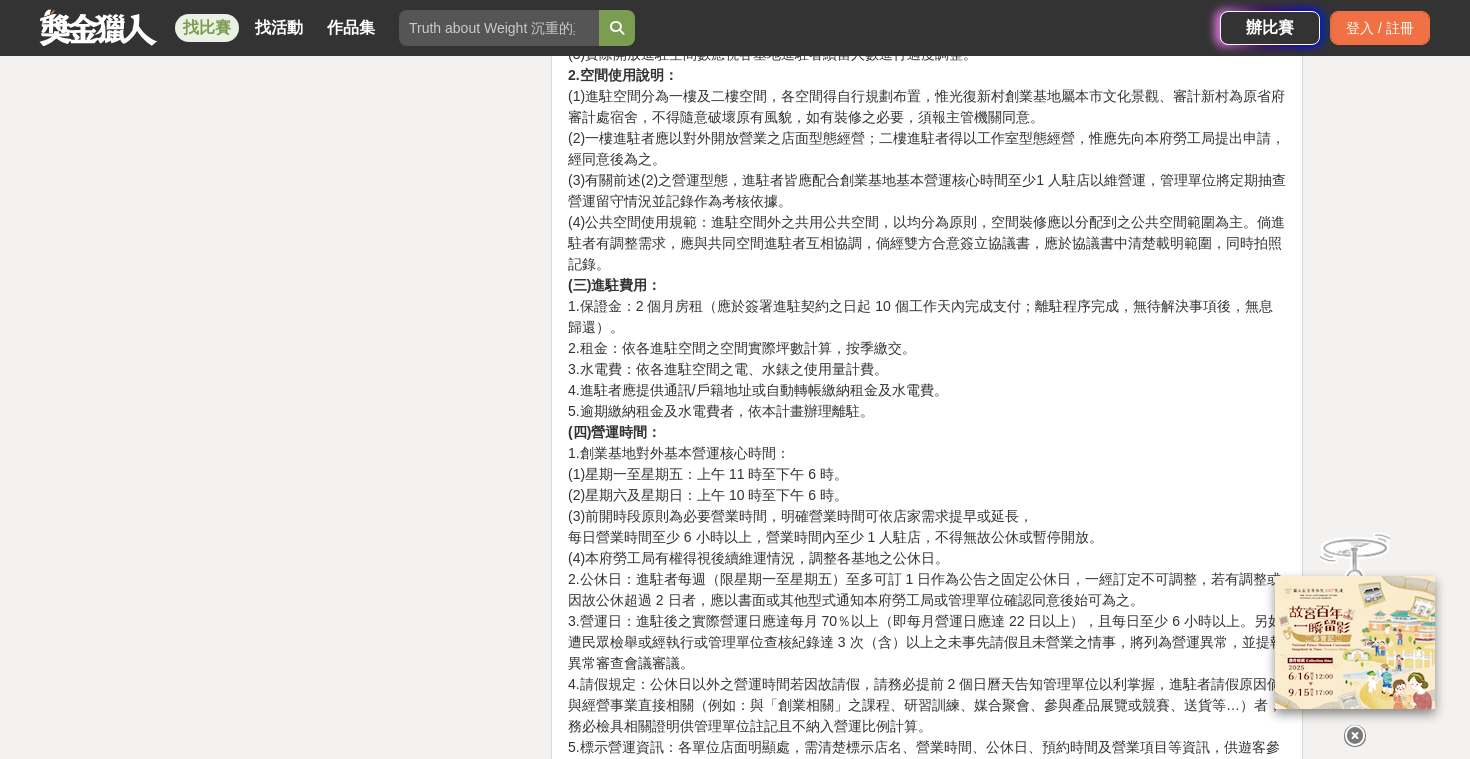 scroll, scrollTop: 5476, scrollLeft: 0, axis: vertical 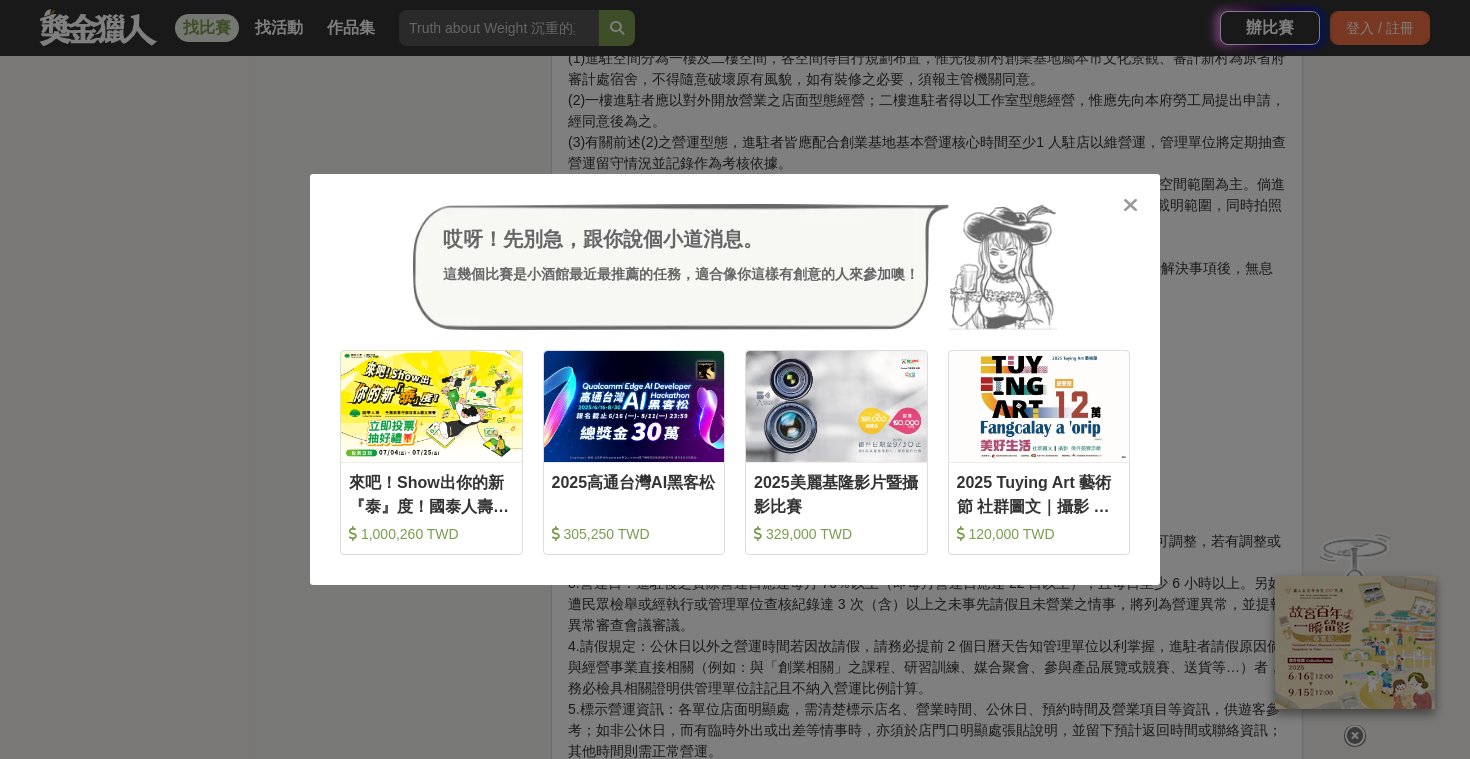 click at bounding box center [1130, 205] 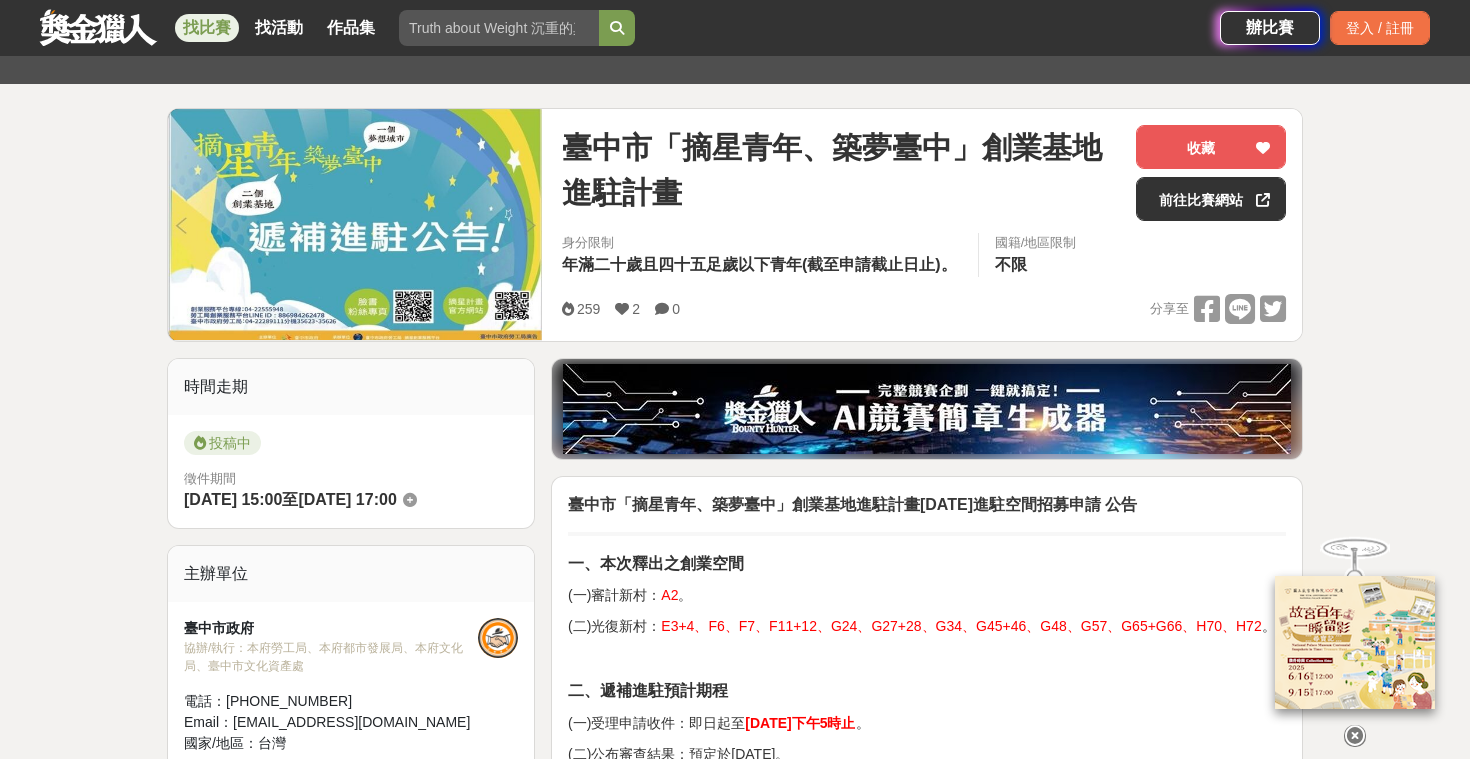 scroll, scrollTop: 192, scrollLeft: 0, axis: vertical 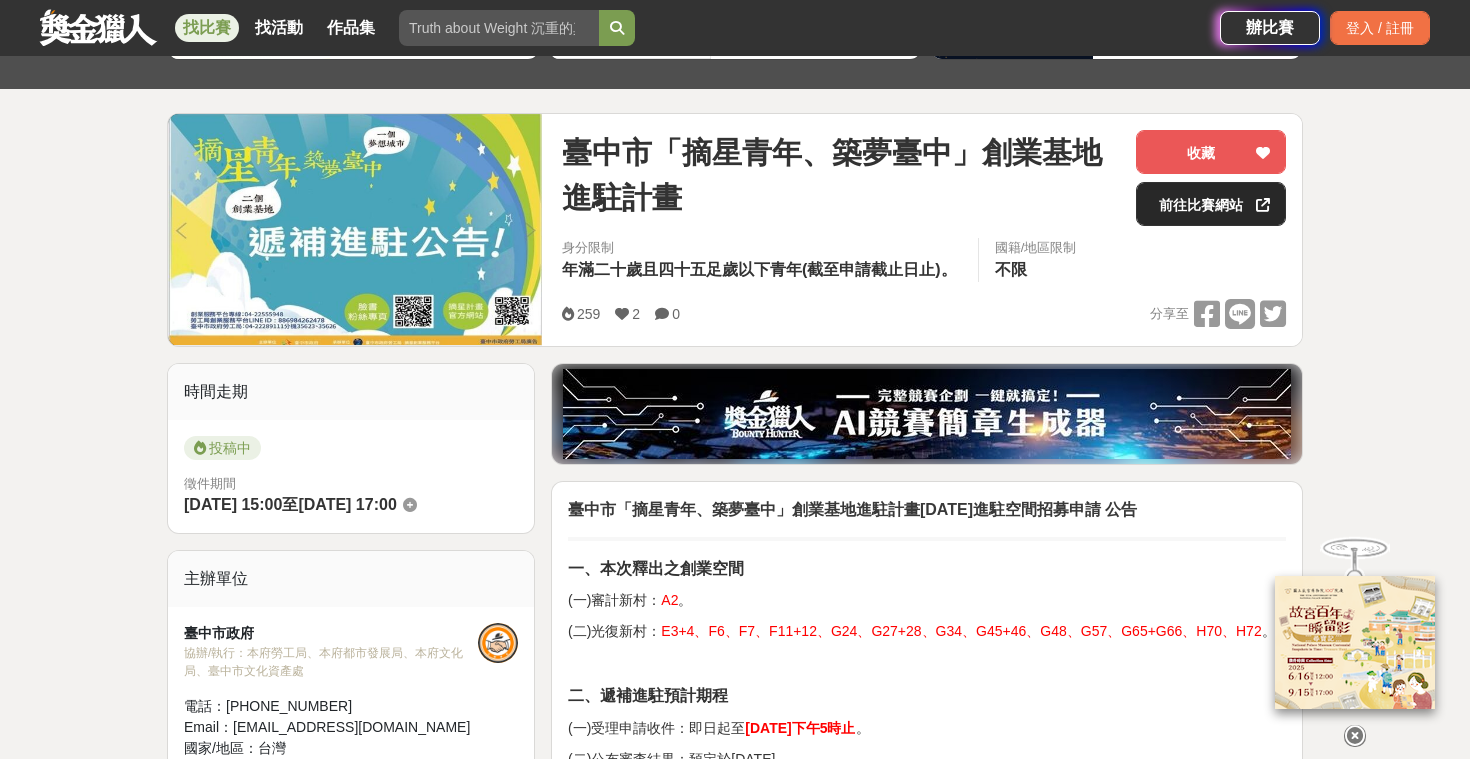 click on "前往比賽網站" at bounding box center (1211, 204) 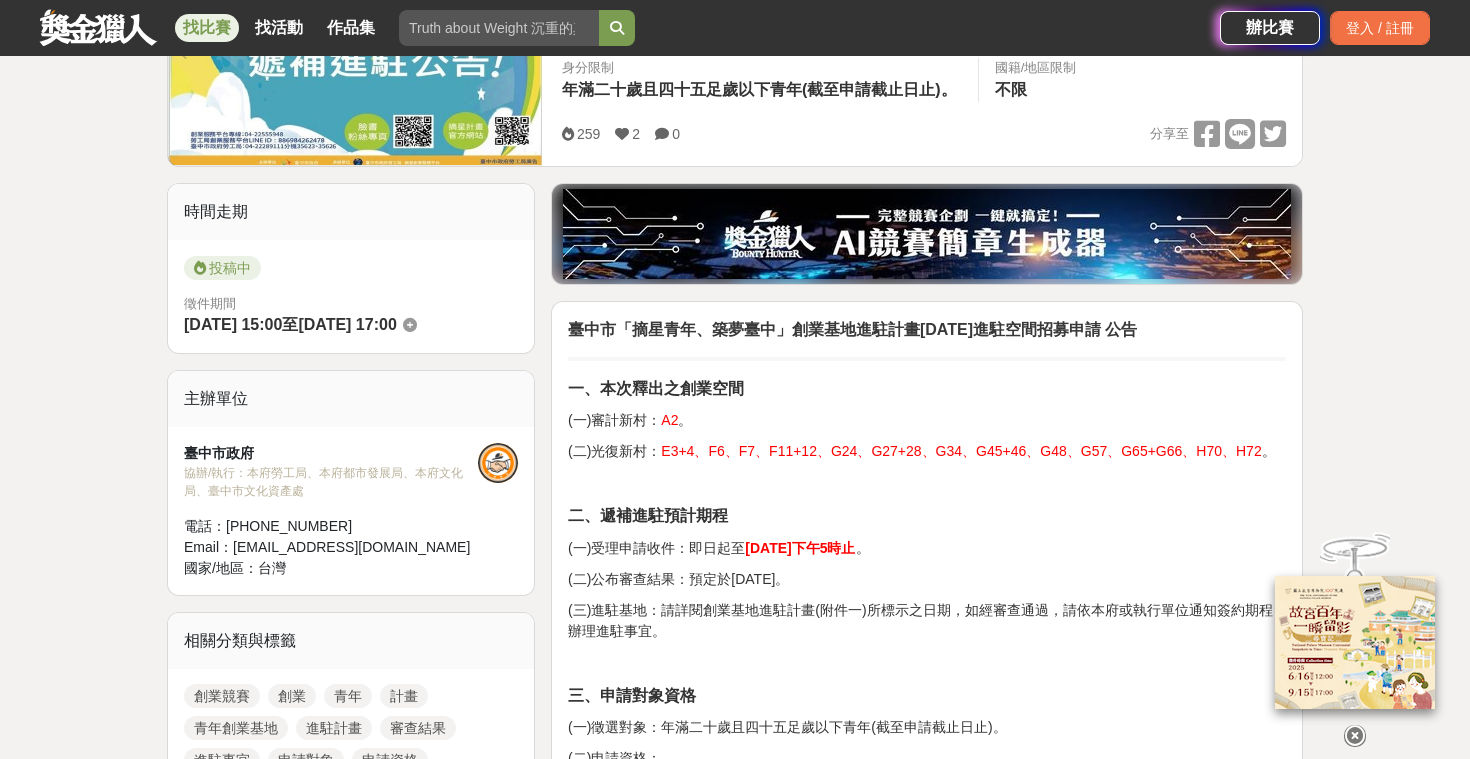 scroll, scrollTop: 603, scrollLeft: 0, axis: vertical 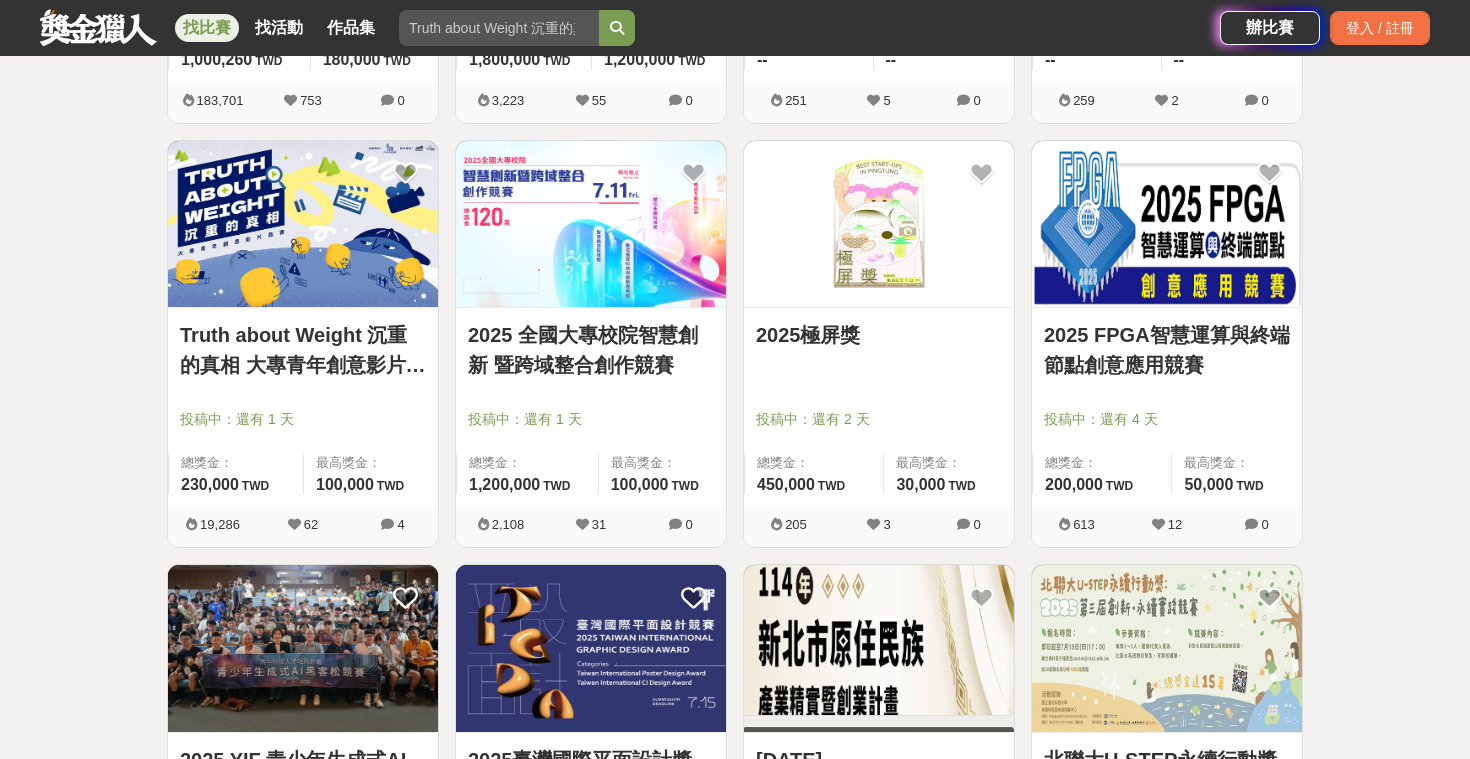 click on "全部 設計 影像 寫作 商業 音樂 運動 其他 國際 所有分類 進階篩選 54   個比賽 綜合 熱門 獎金 截止 最新 企劃競賽 創業競賽 程式競賽 尚未截止 台灣 重置條件 來吧！Show出你的新『泰』度！國泰人壽全國創意行銷提案&圖文競賽 投票中：還有 15 天 總獎金： 1,000,260 100 萬 TWD 最高獎金： 180,000 TWD 183,701 753 0 2025《臺北文創天空創意節》百萬徵件 投稿中：還有 大約 7 小時 總獎金： 1,800,000 180 萬 TWD 最高獎金： 1,200,000 TWD 3,223 55 0 2025 EE Awards 亞洲金選獎 投稿中：還有 大約 14 小時 總獎金： -- 最高獎金： -- 251 5 0 臺中市「摘星青年、築夢臺中」創業基地進駐計畫 投稿中：還有 1 天 總獎金： -- 最高獎金： -- 259 2 0 Truth about Weight 沉重的真相 大專青年創意影片競賽 投稿中：還有 1 天 總獎金： 230,000 230,000 TWD 最高獎金： 100,000 TWD 19,286 62 4 投稿中：還有 1 天 總獎金： 1,200,000 31" at bounding box center [735, 962] 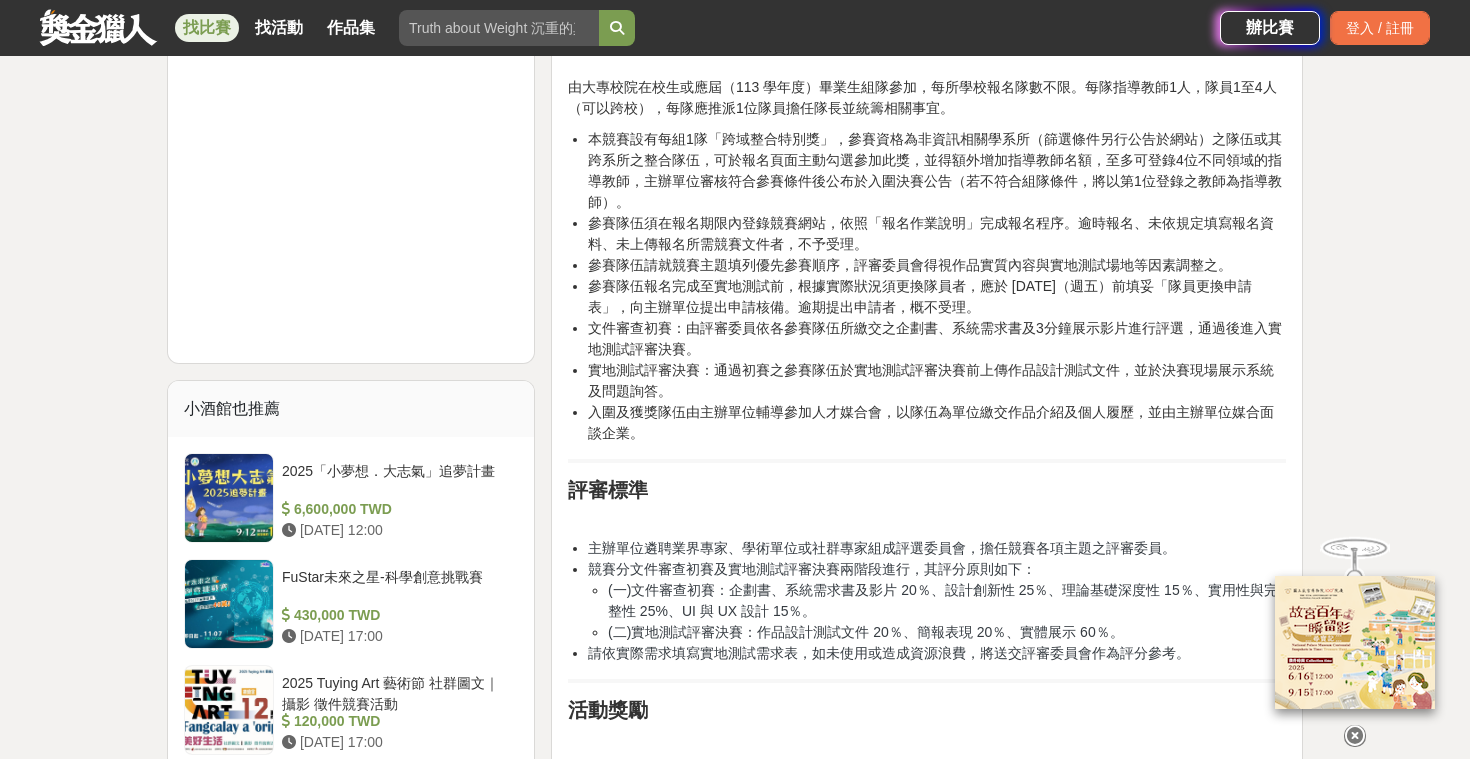 scroll, scrollTop: 1847, scrollLeft: 0, axis: vertical 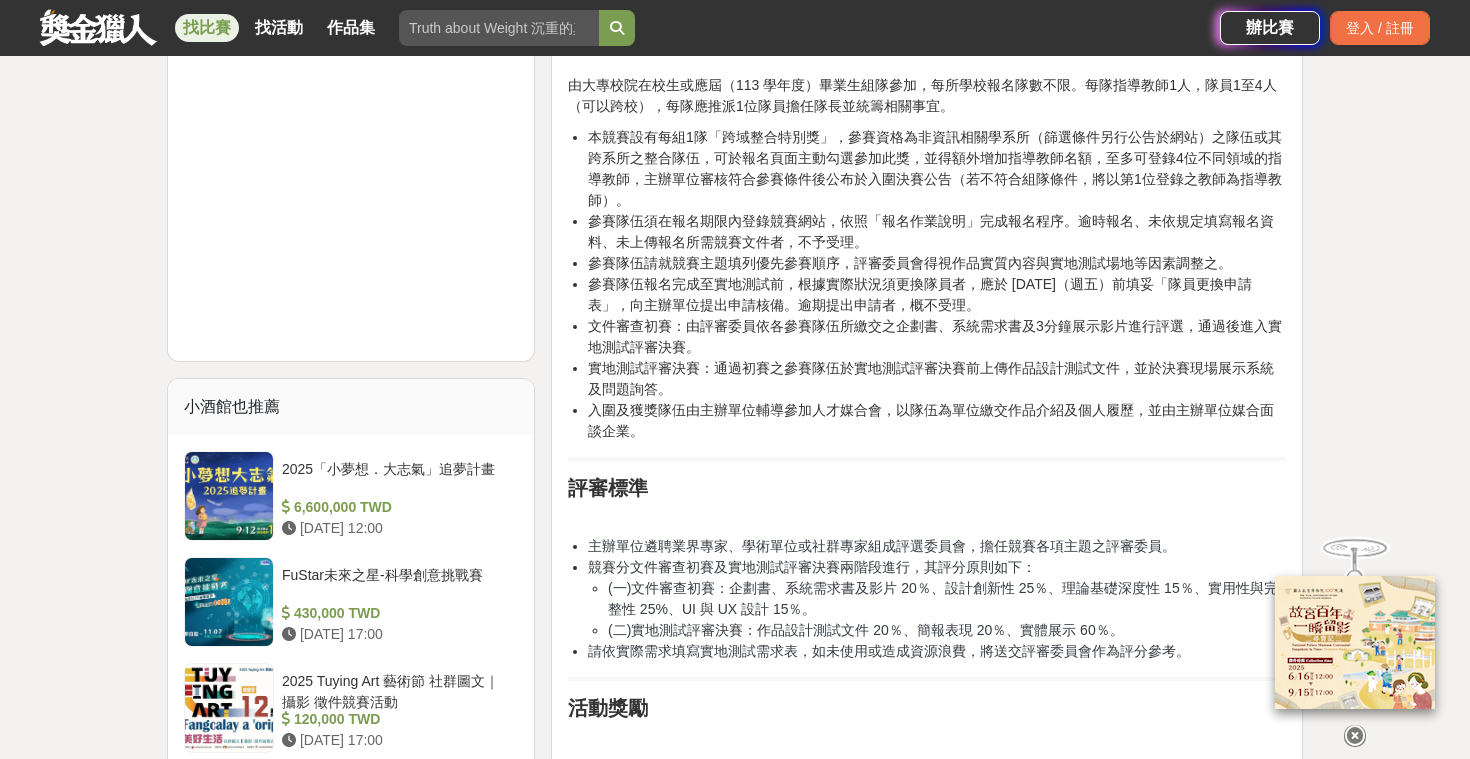 click on "實地測試評審決賽：通過初賽之參賽隊伍於實地測試評審決賽前上傳作品設計測試文件，並於決賽現場展示系統及問題詢答。" at bounding box center [937, 379] 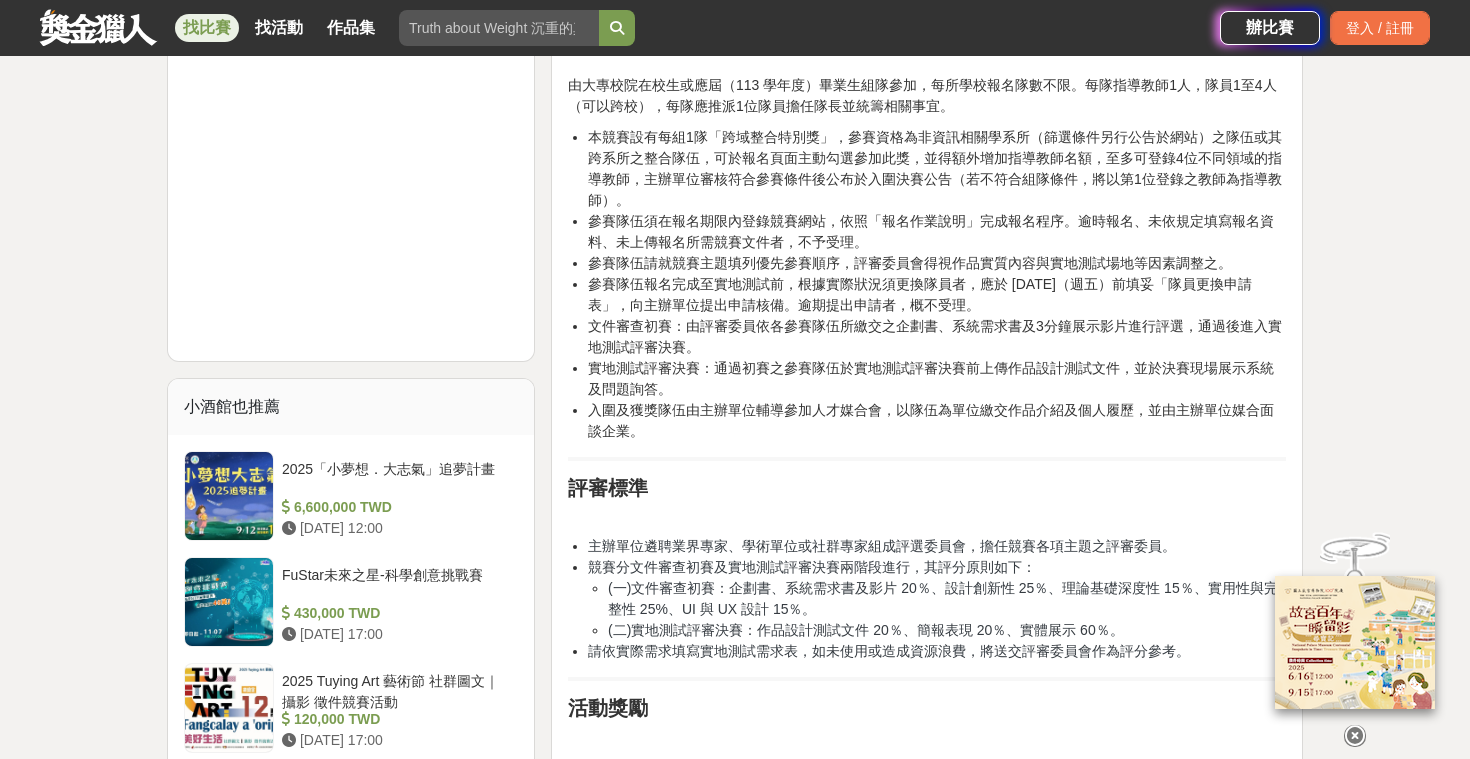 click on "實地測試評審決賽：通過初賽之參賽隊伍於實地測試評審決賽前上傳作品設計測試文件，並於決賽現場展示系統及問題詢答。" at bounding box center (937, 379) 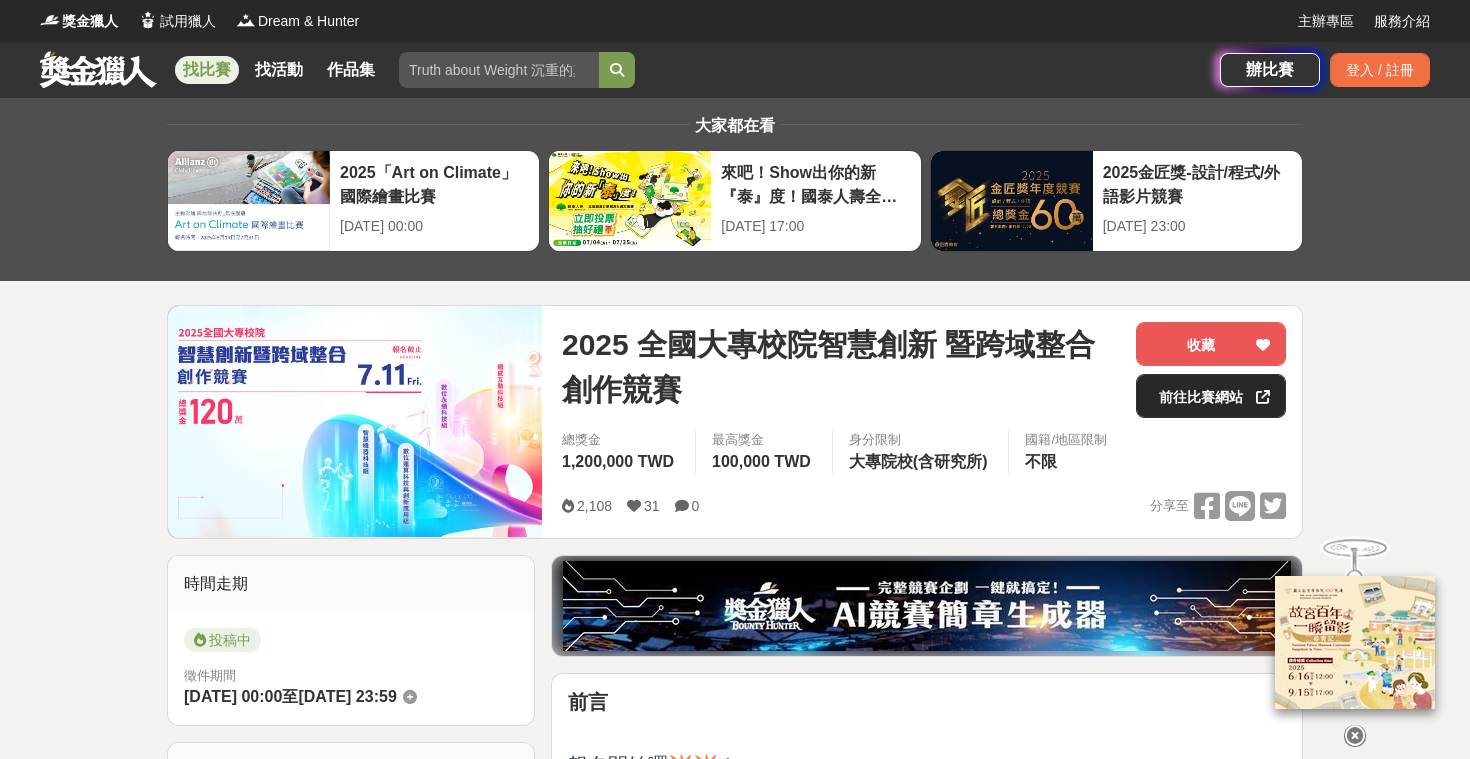 scroll, scrollTop: 0, scrollLeft: 0, axis: both 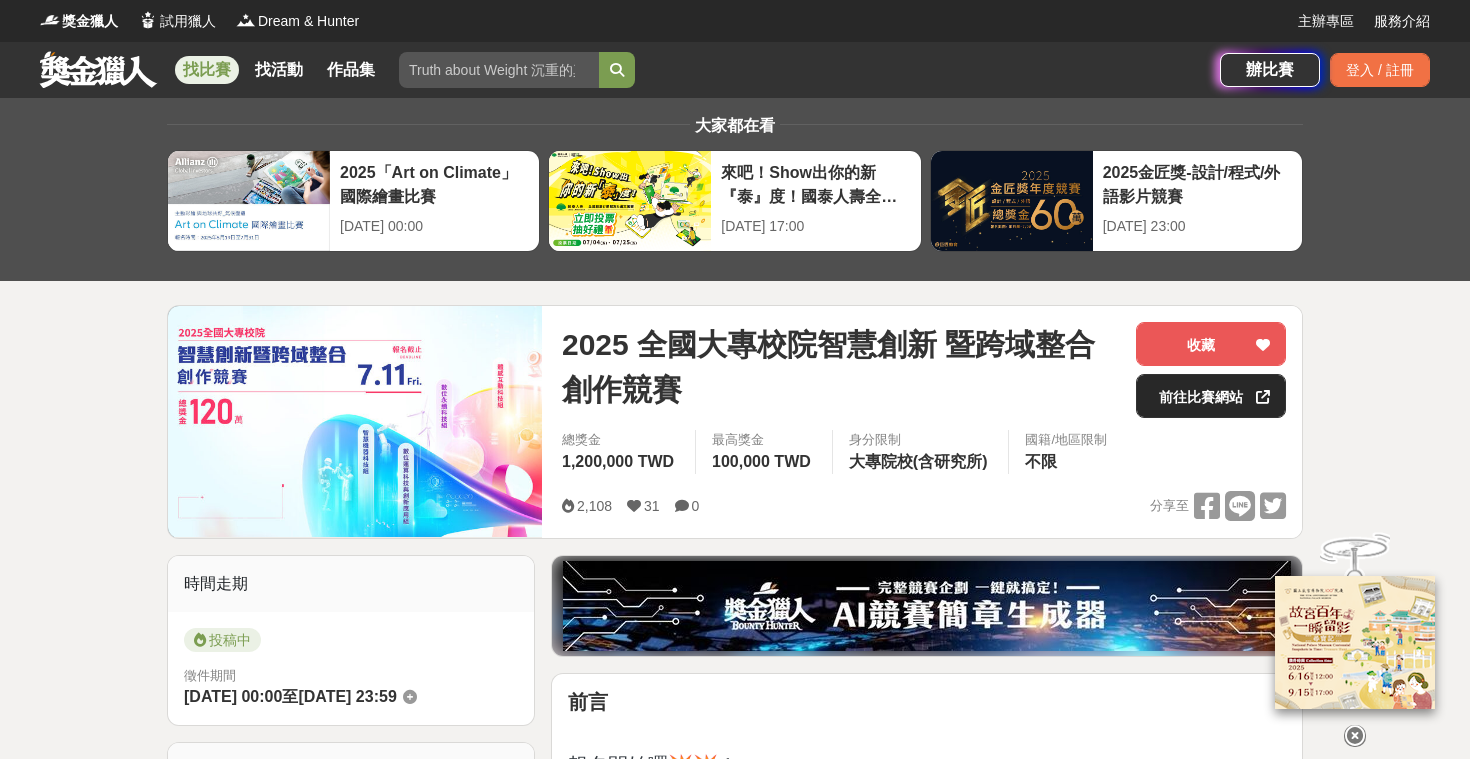 click on "前往比賽網站" at bounding box center (1211, 396) 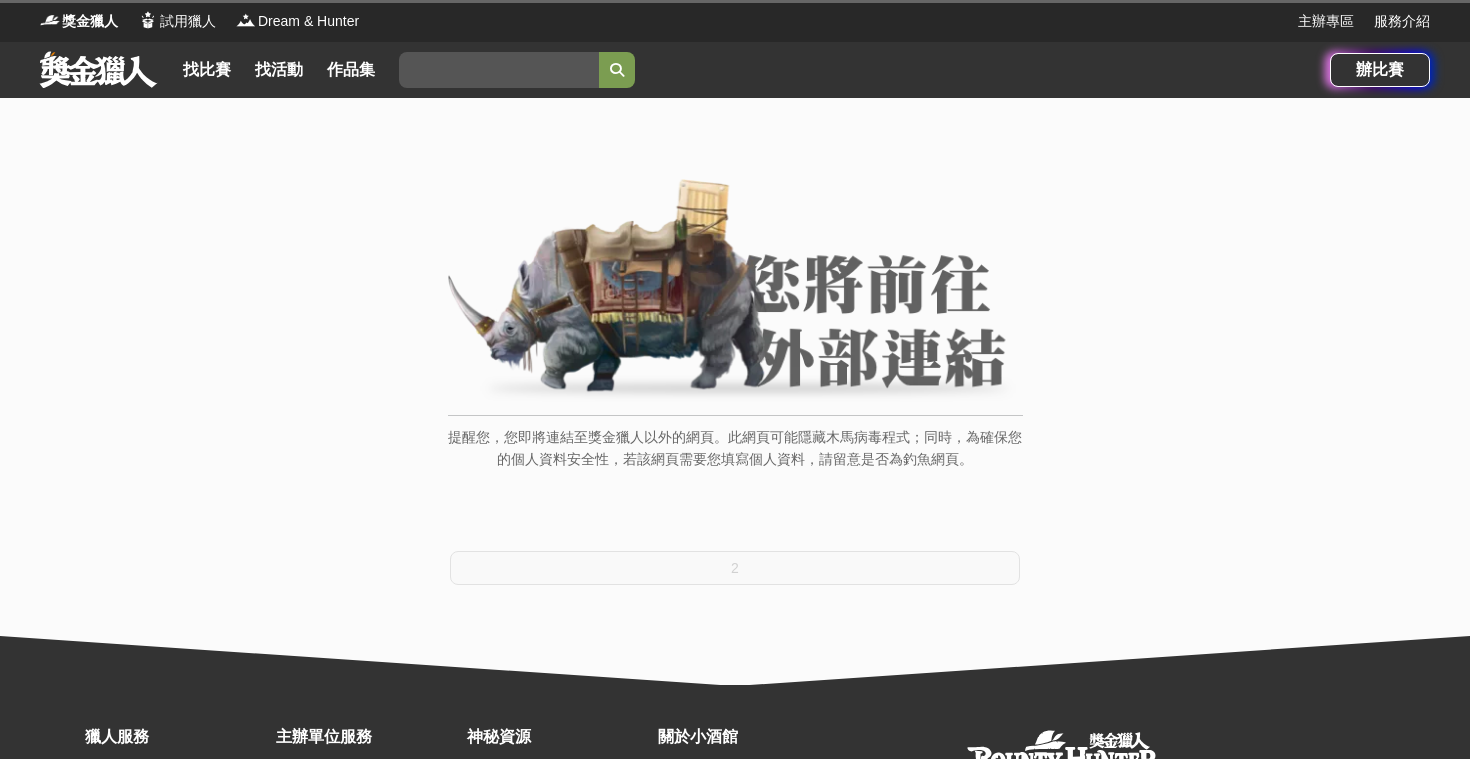 scroll, scrollTop: 0, scrollLeft: 0, axis: both 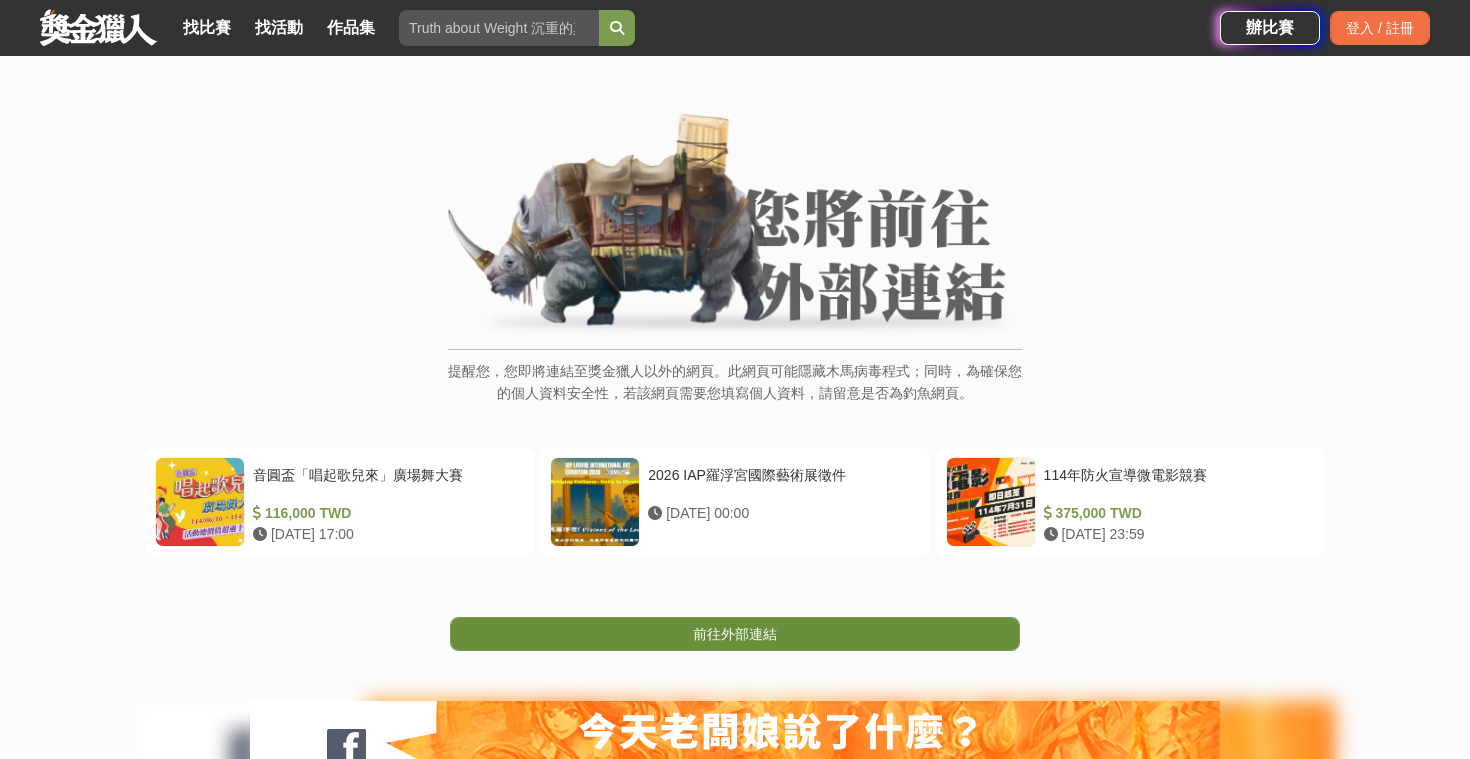 click on "前往外部連結" at bounding box center (735, 634) 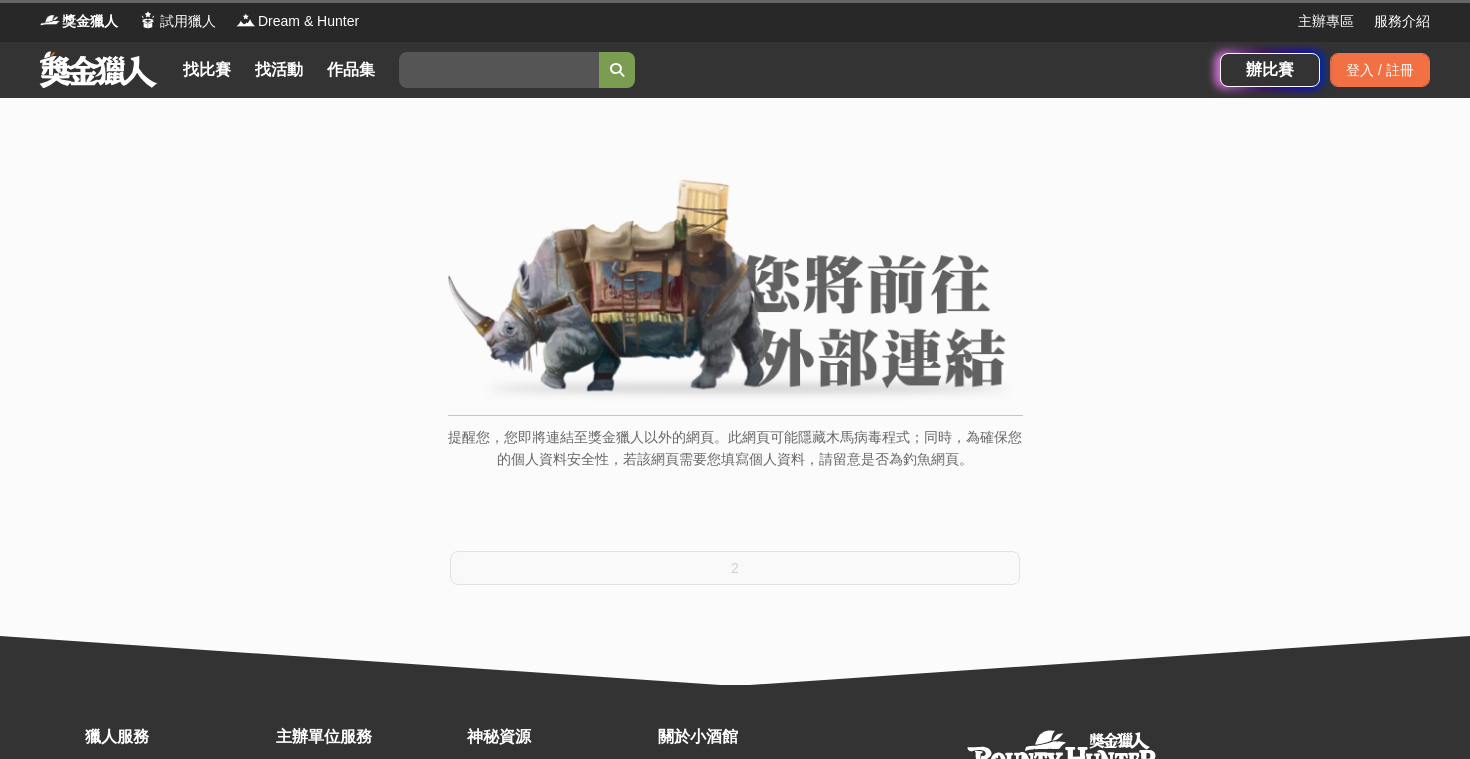 scroll, scrollTop: 0, scrollLeft: 0, axis: both 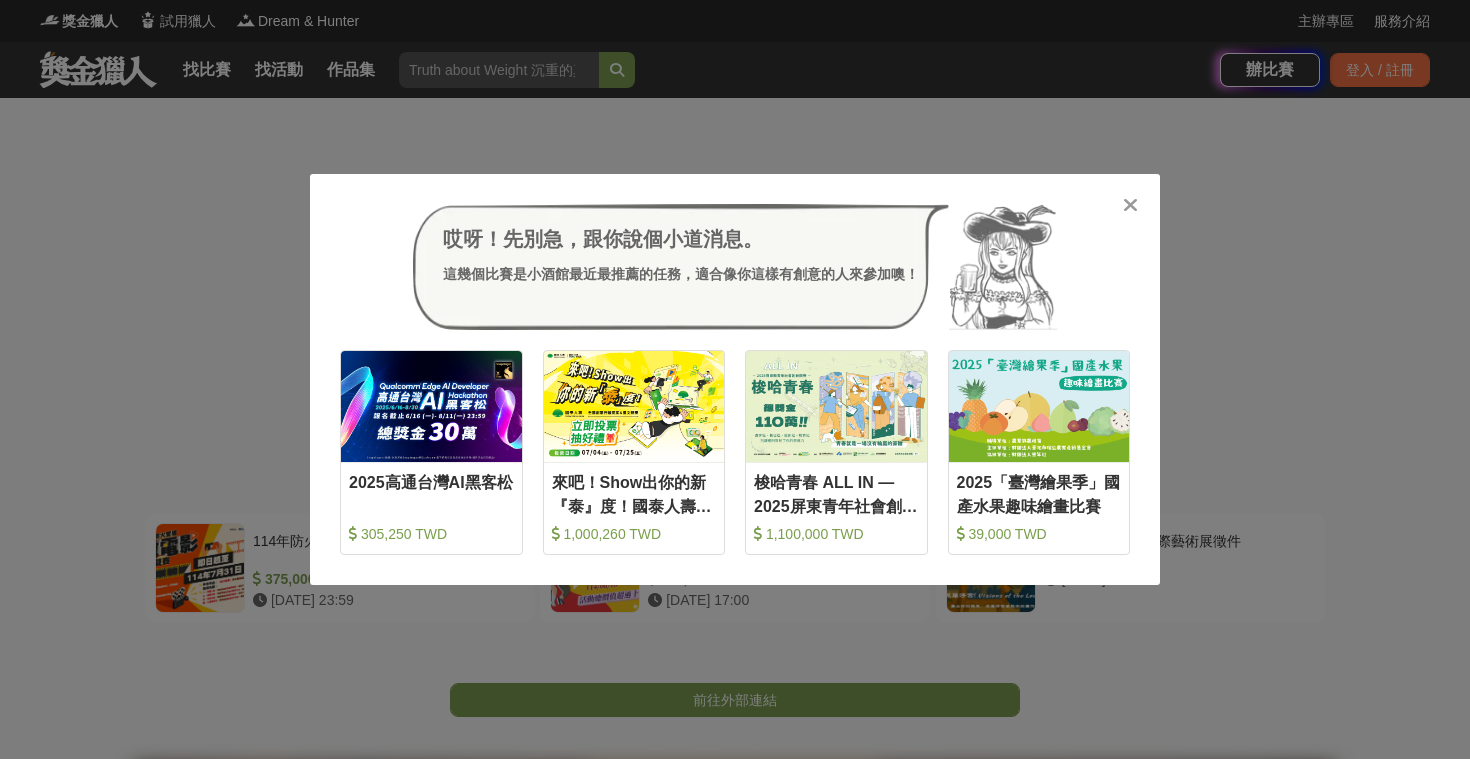 click at bounding box center (1130, 205) 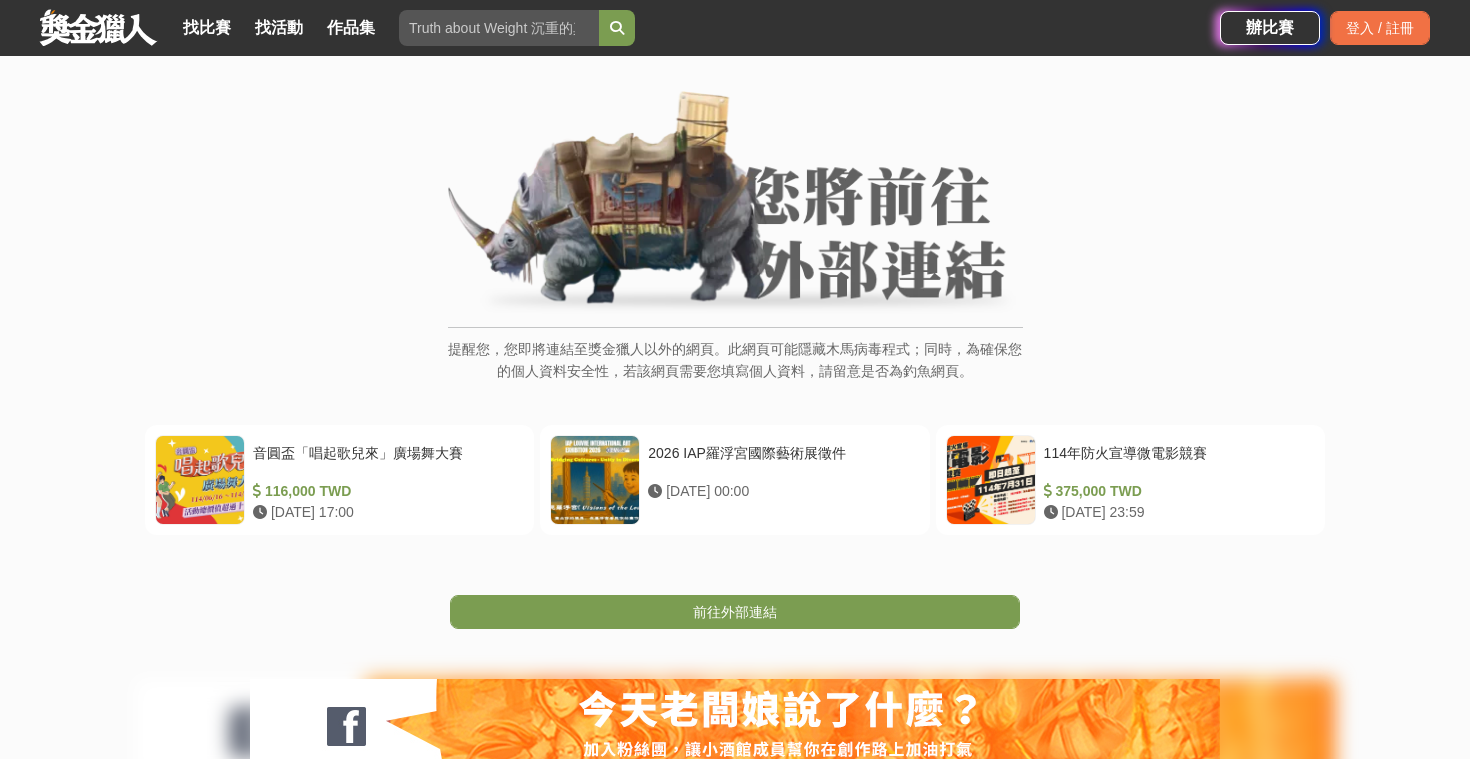 scroll, scrollTop: 89, scrollLeft: 0, axis: vertical 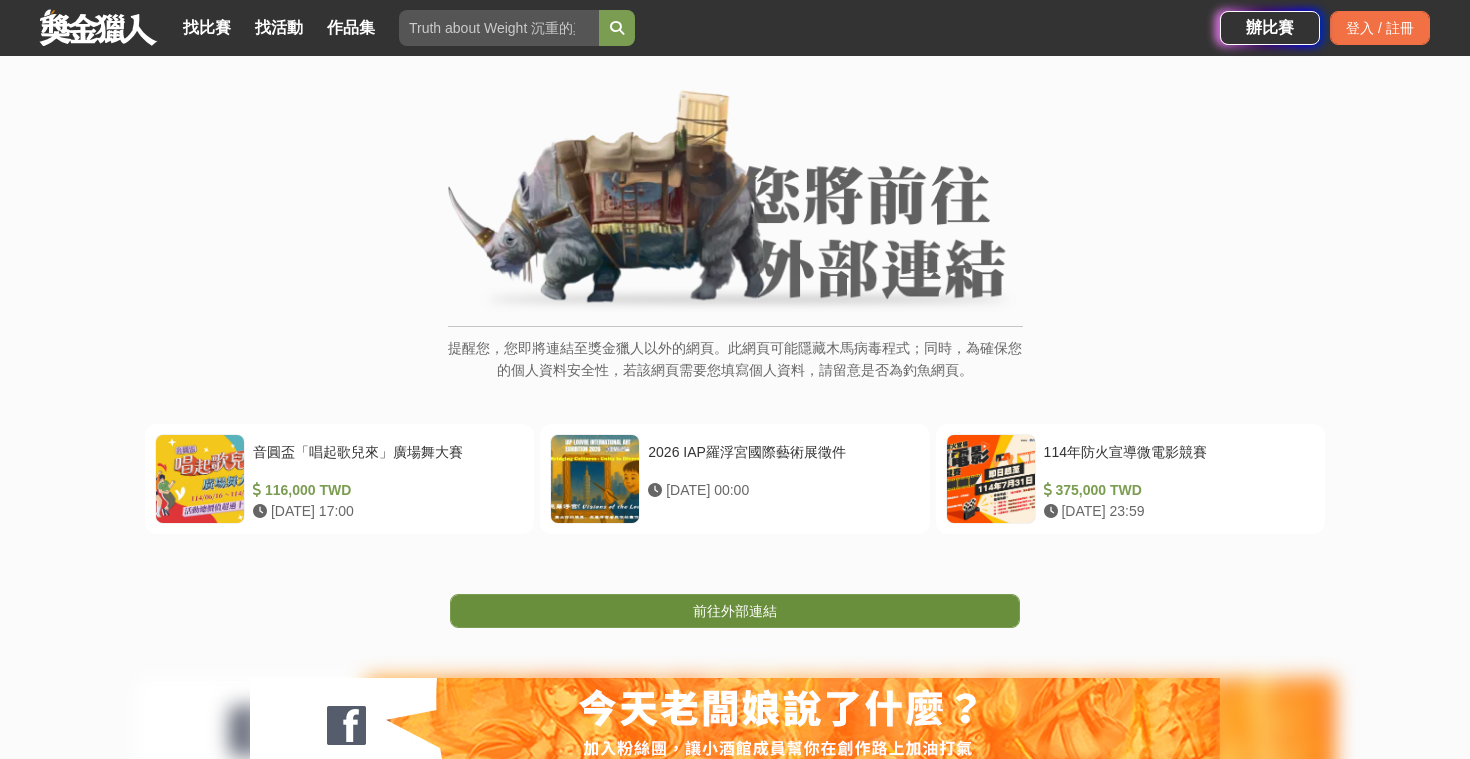 click on "前往外部連結" at bounding box center [735, 611] 